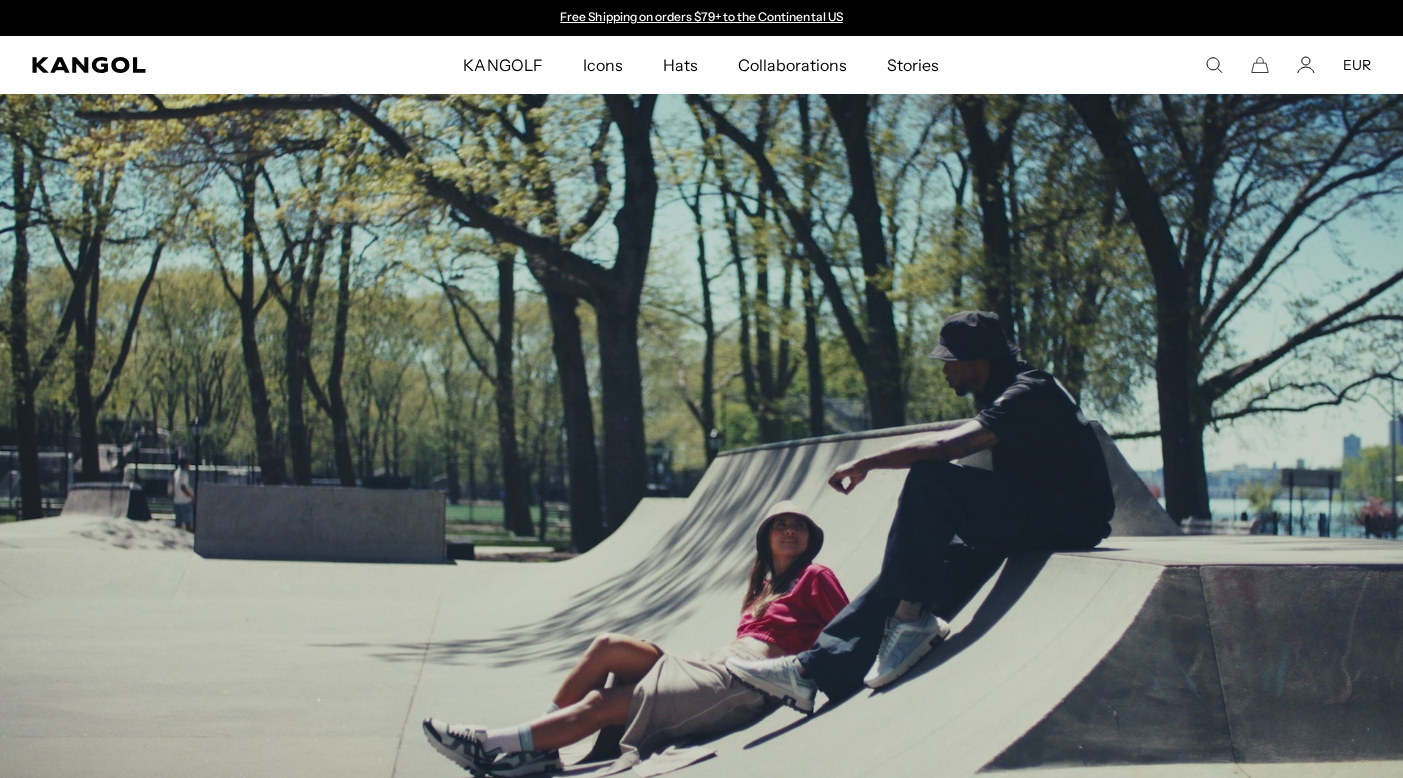 scroll, scrollTop: 1009, scrollLeft: 0, axis: vertical 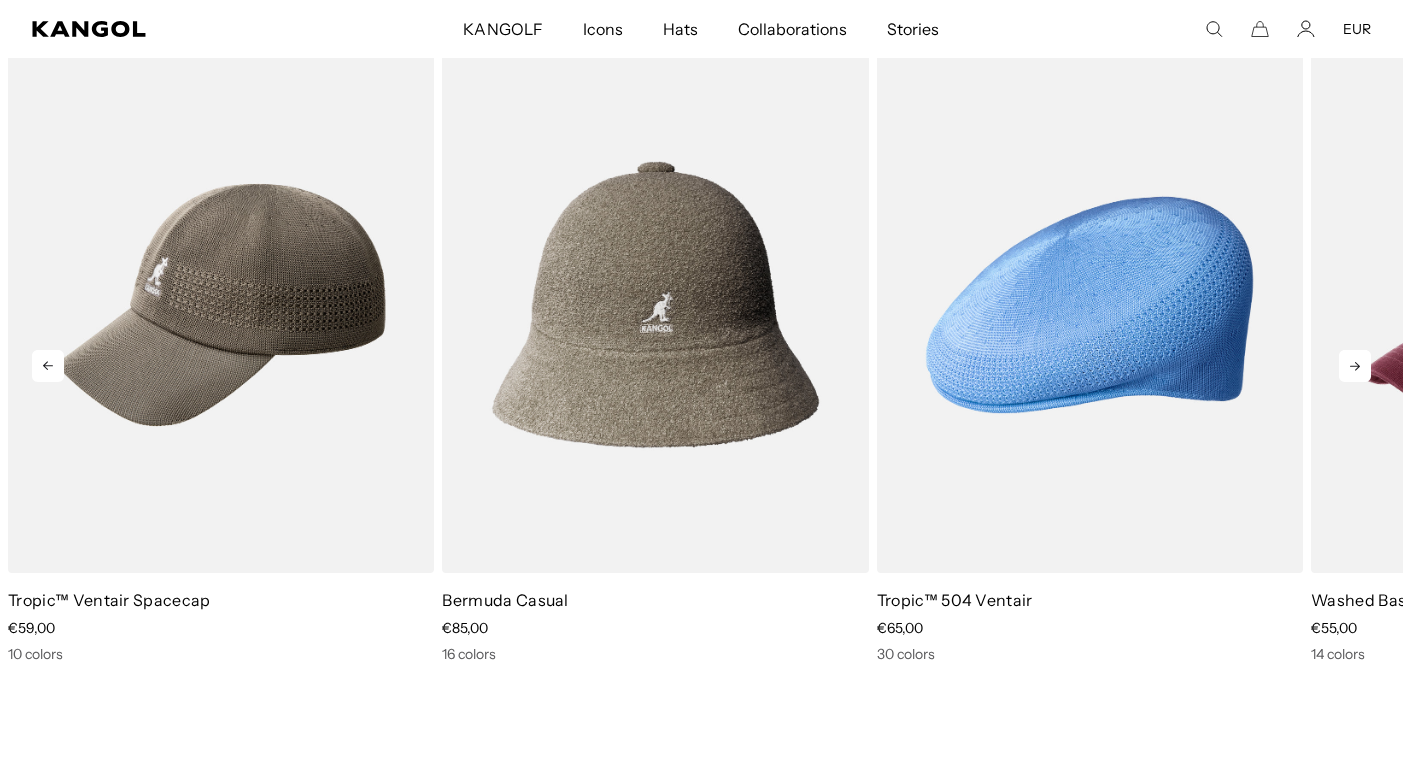 click 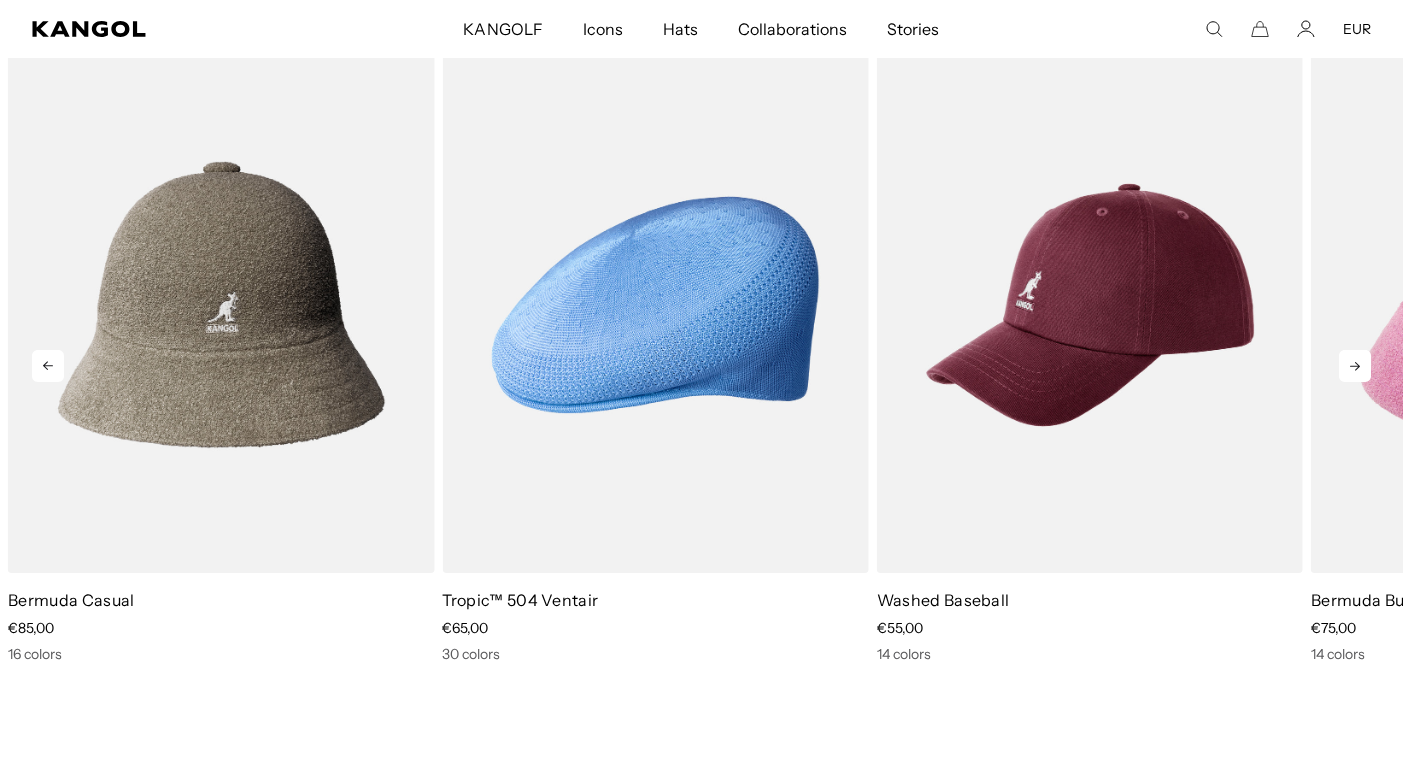 scroll, scrollTop: 0, scrollLeft: 0, axis: both 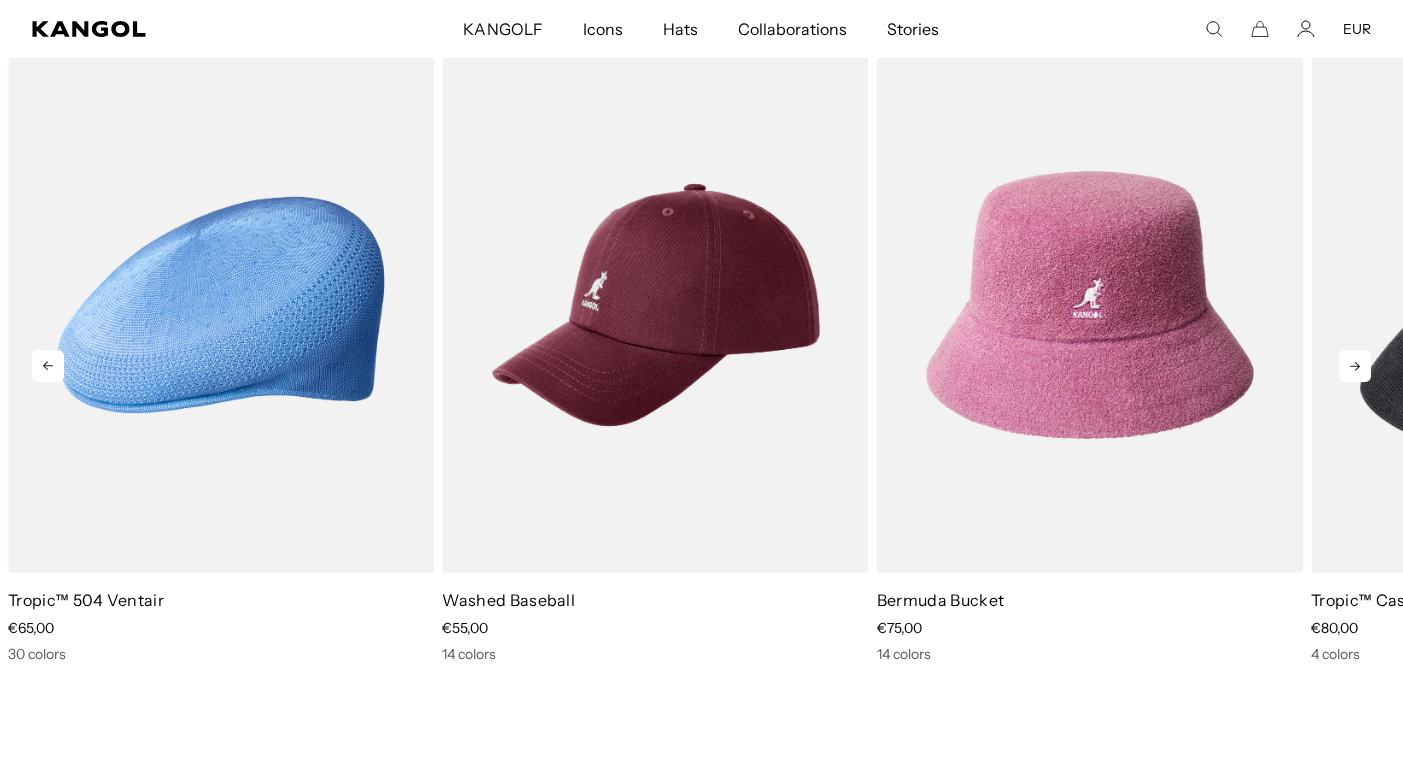 click 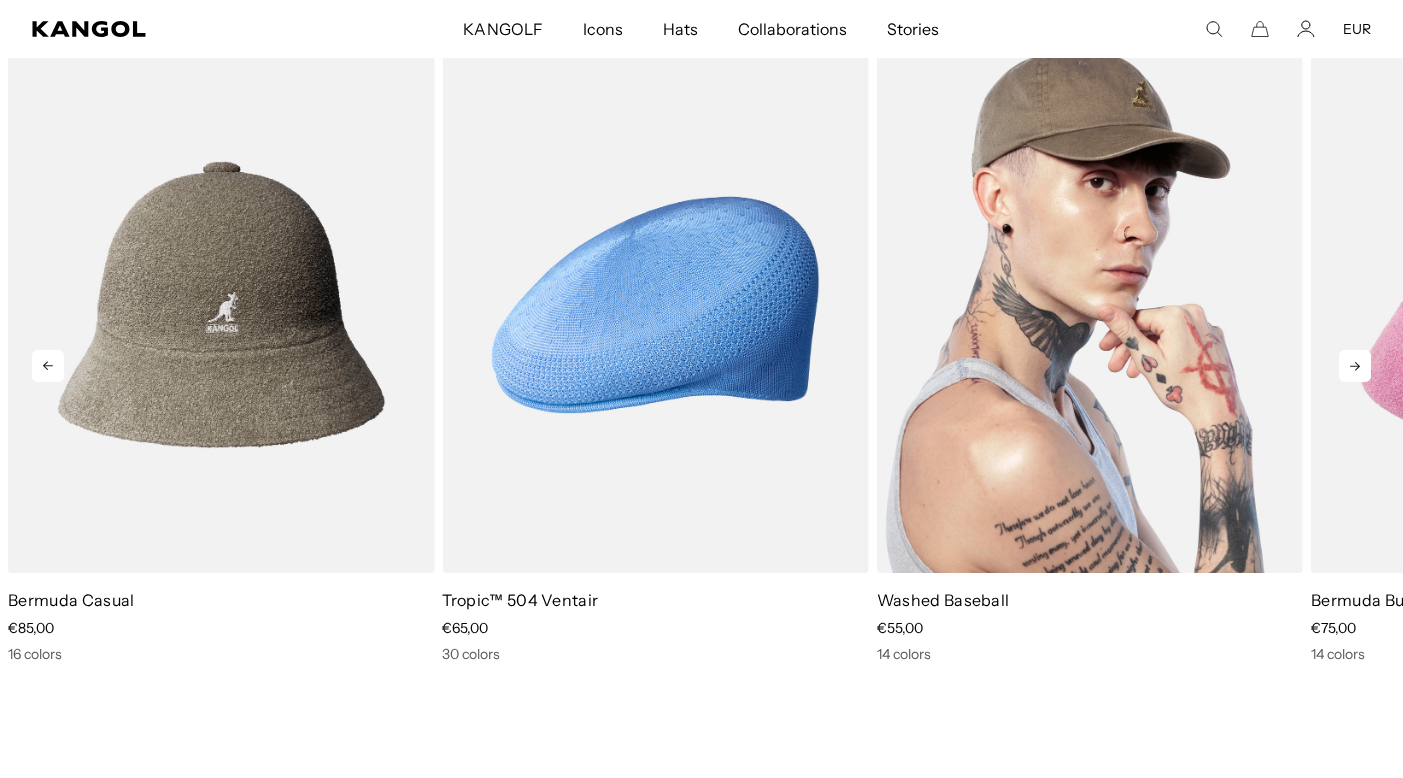 scroll, scrollTop: 0, scrollLeft: 0, axis: both 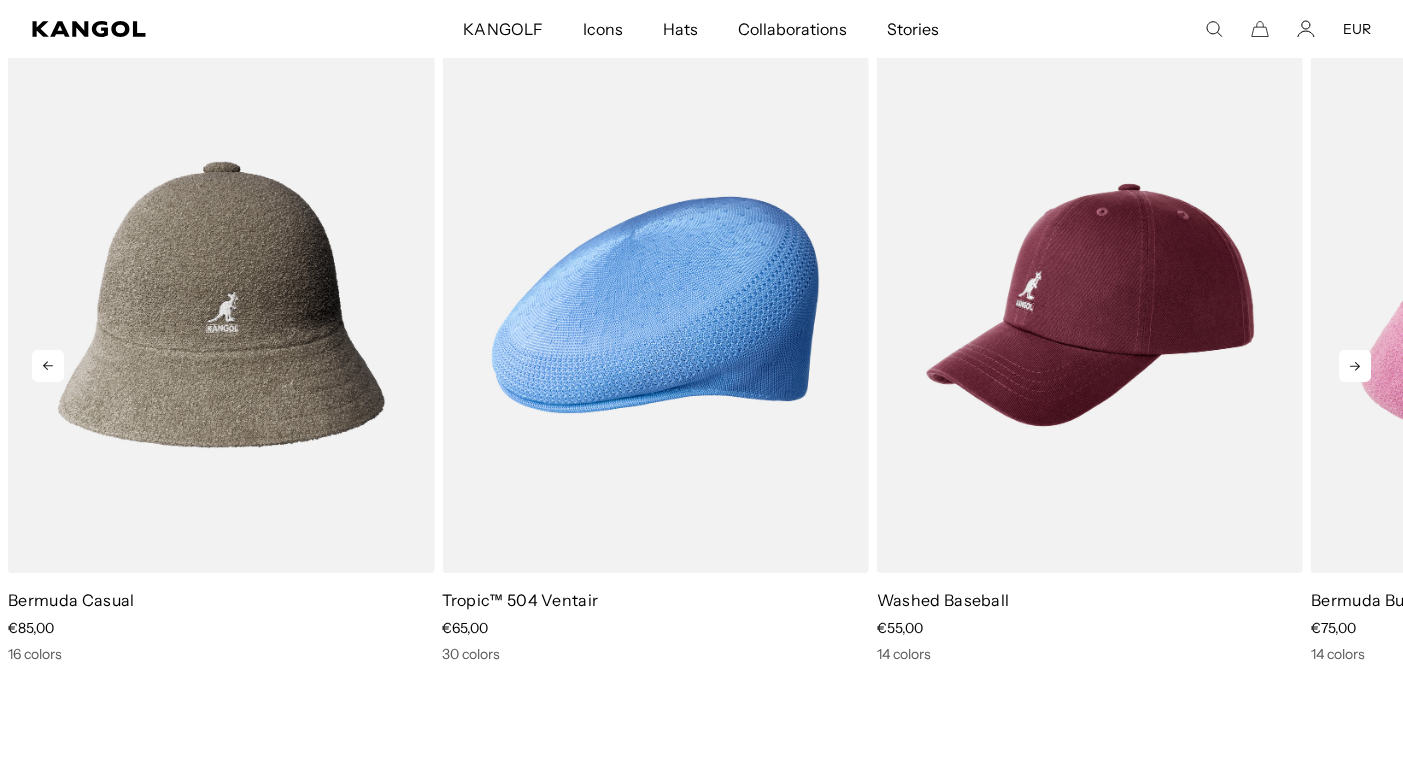 click 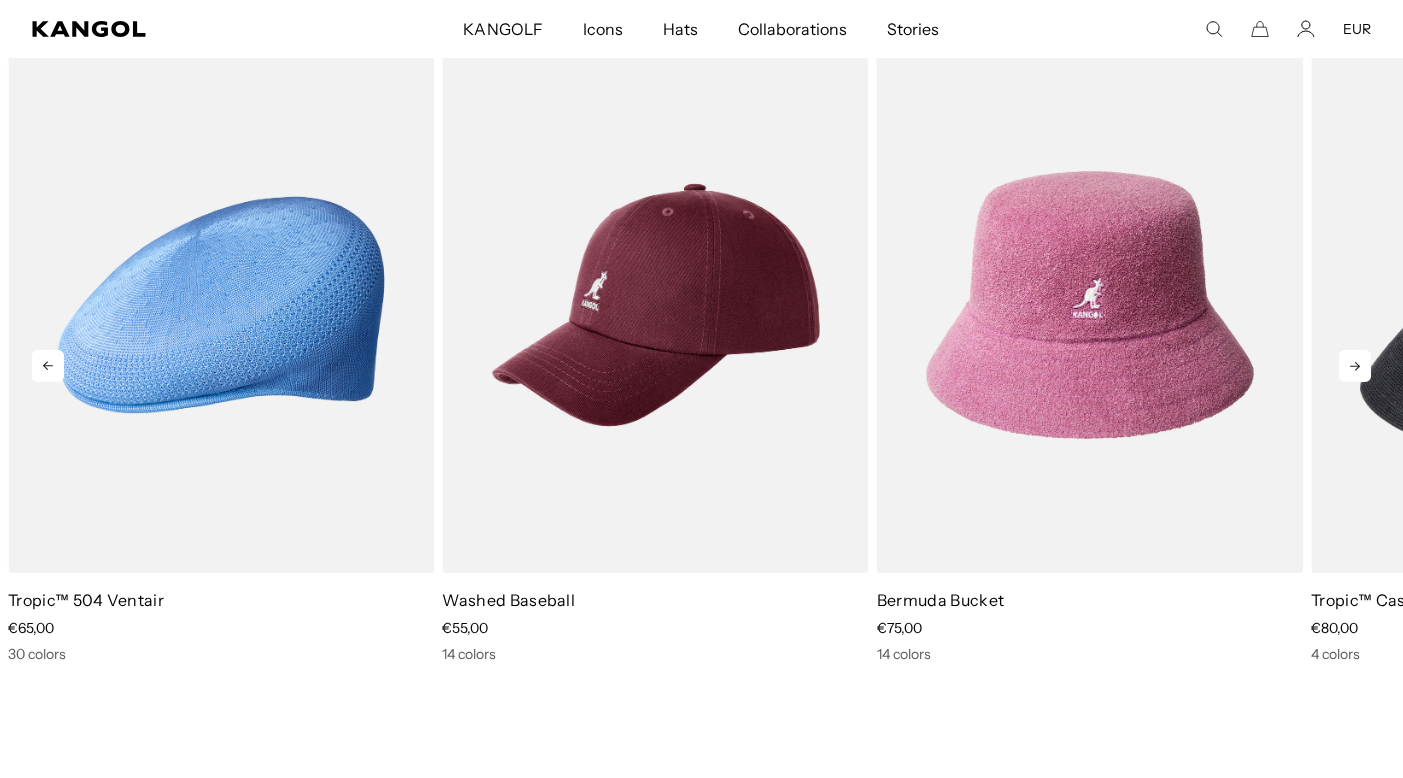 scroll, scrollTop: 0, scrollLeft: 412, axis: horizontal 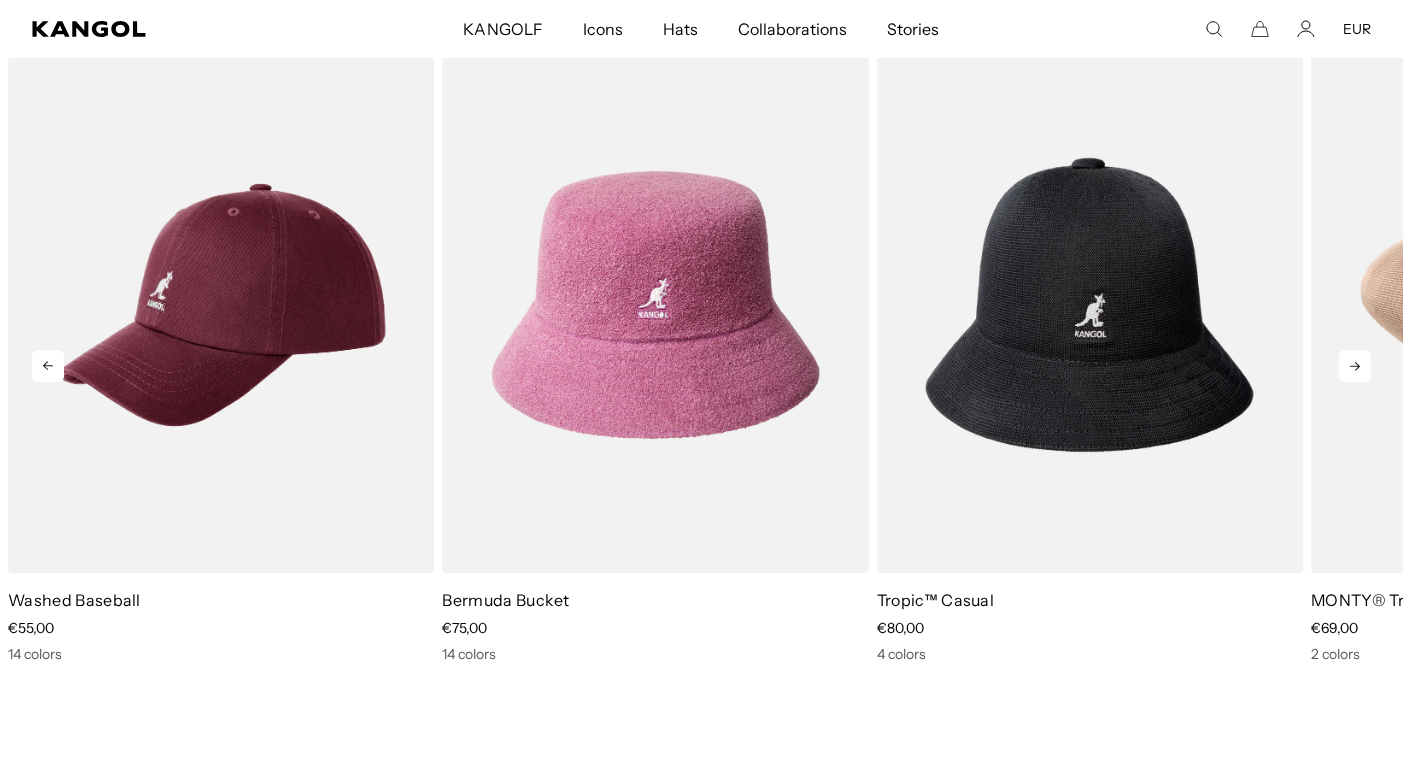 click 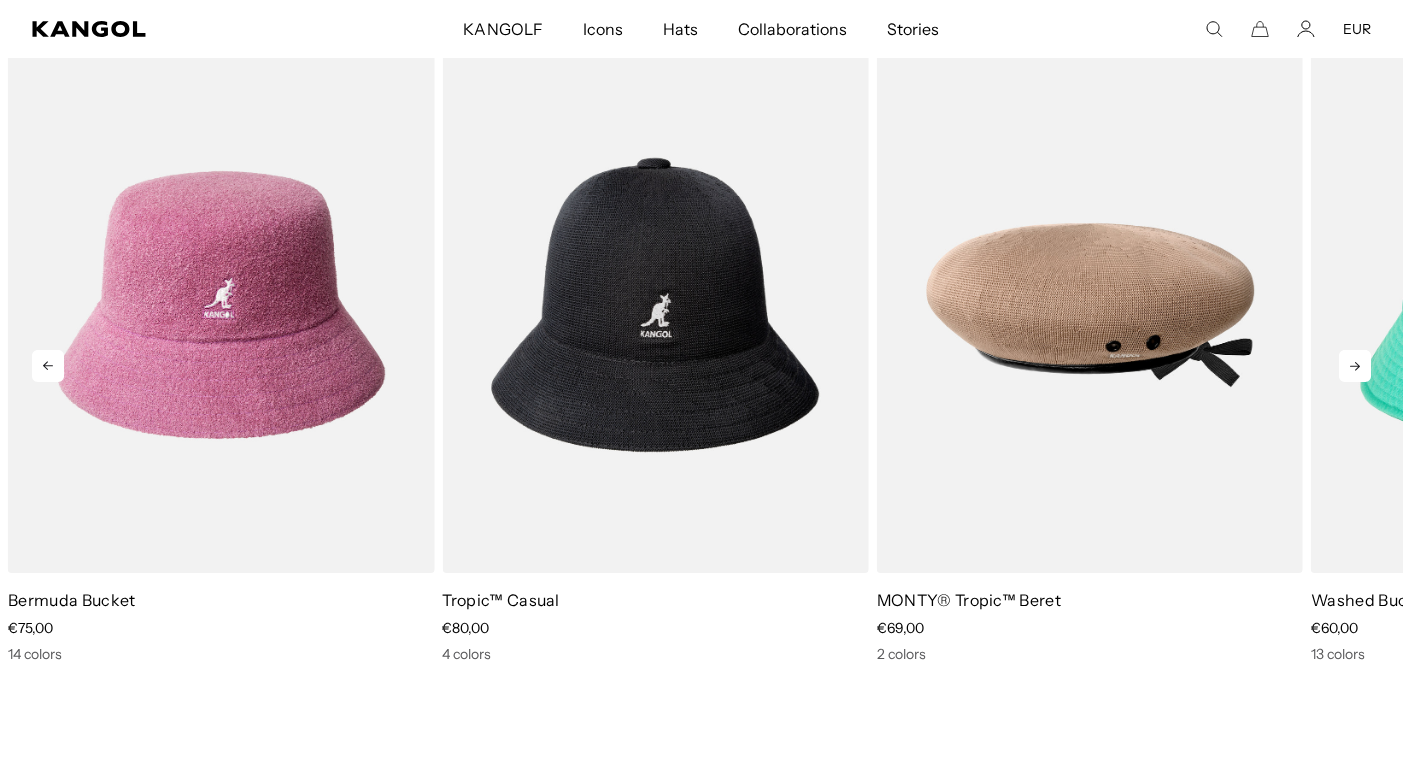 click 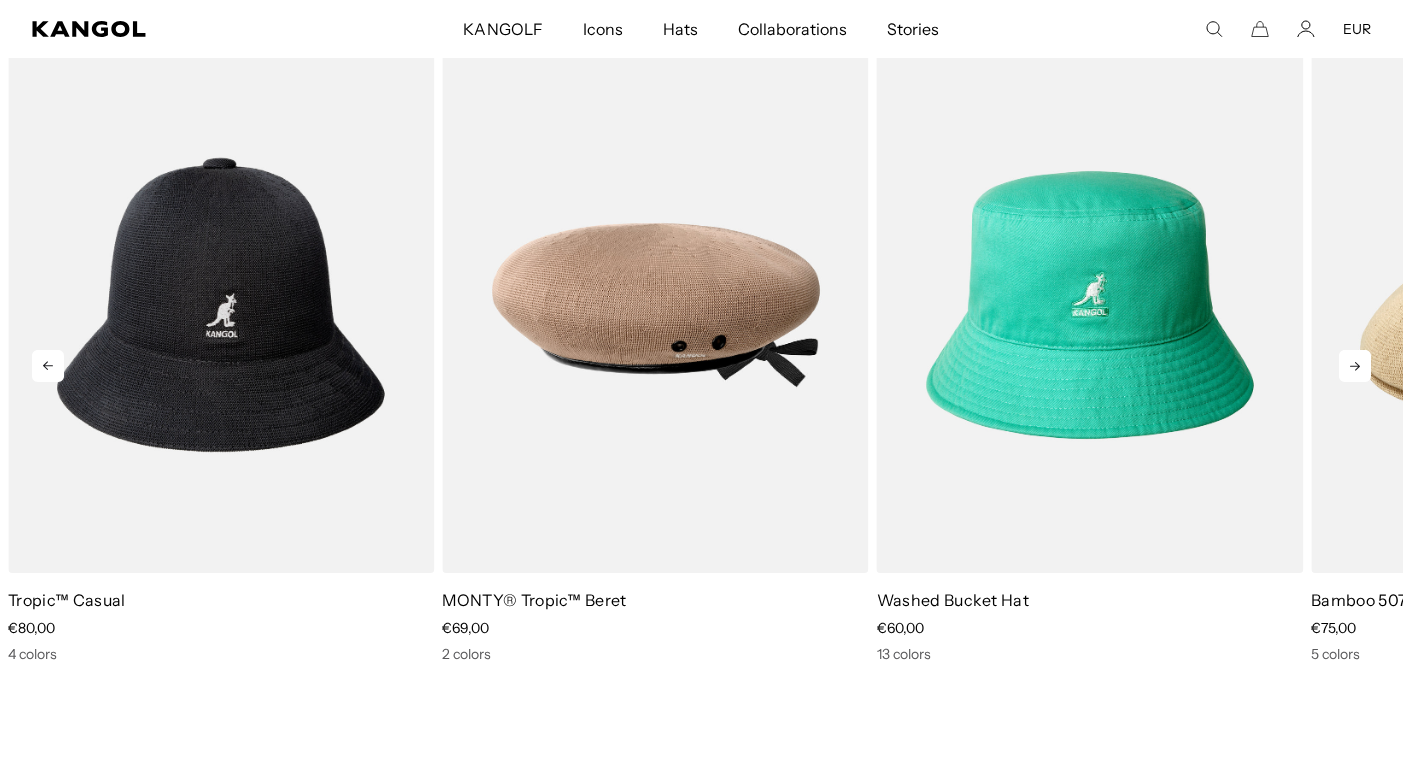 click 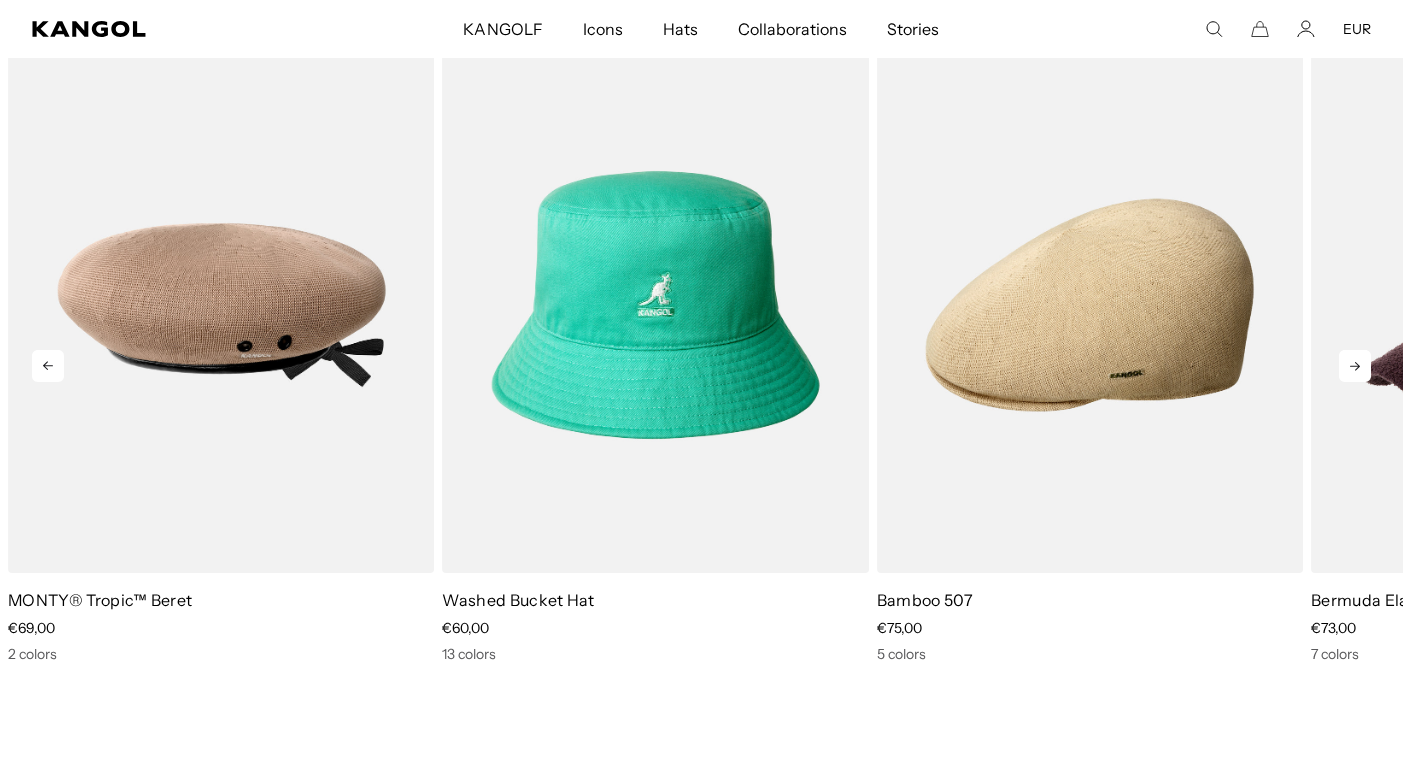scroll, scrollTop: 0, scrollLeft: 0, axis: both 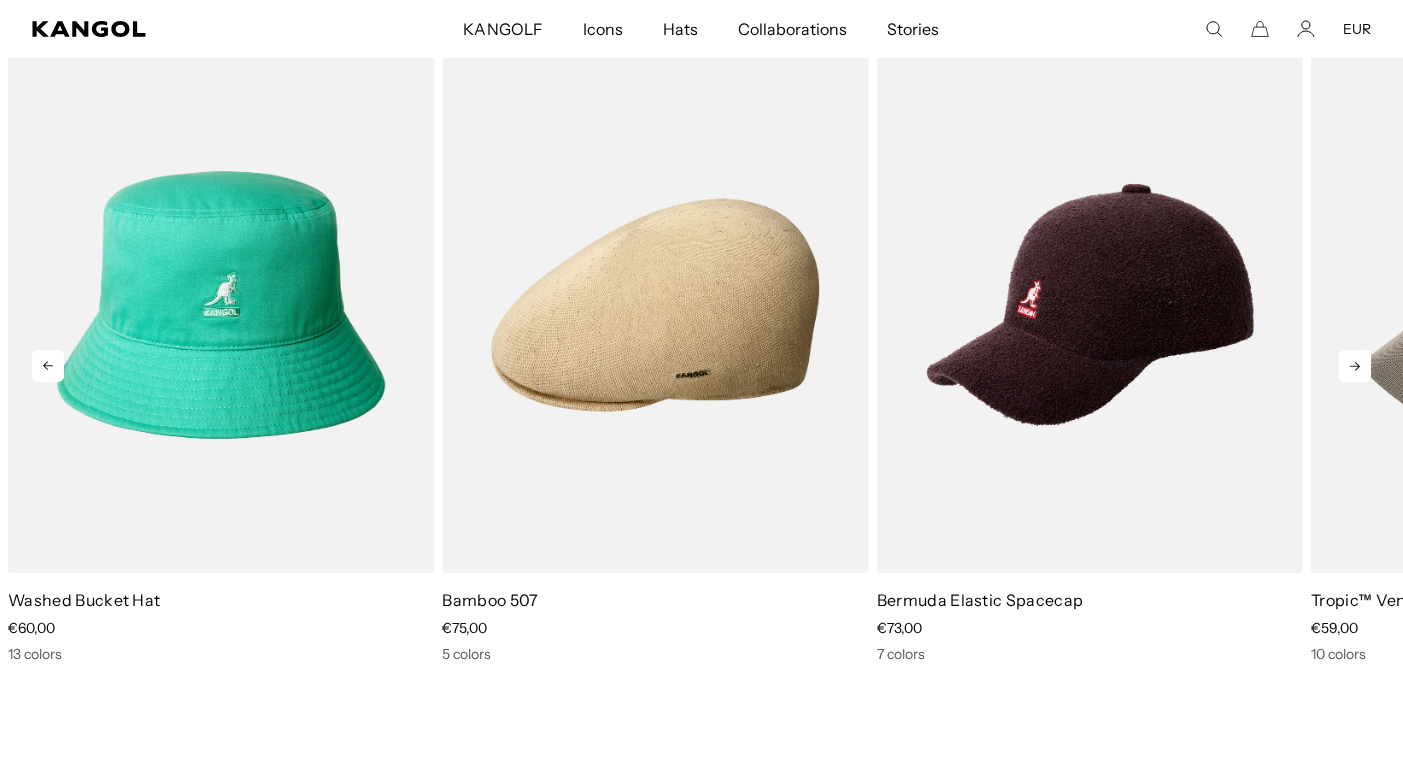 click 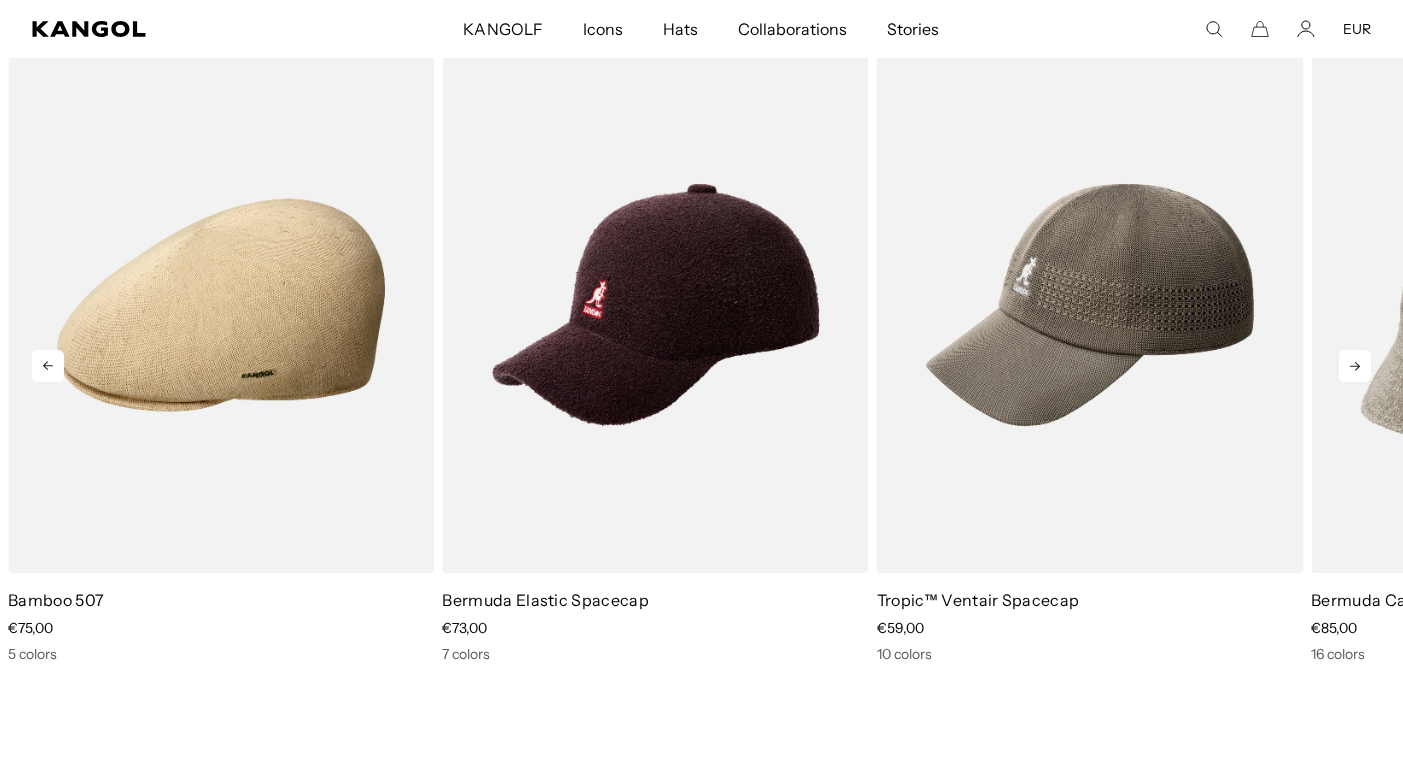 scroll, scrollTop: 0, scrollLeft: 0, axis: both 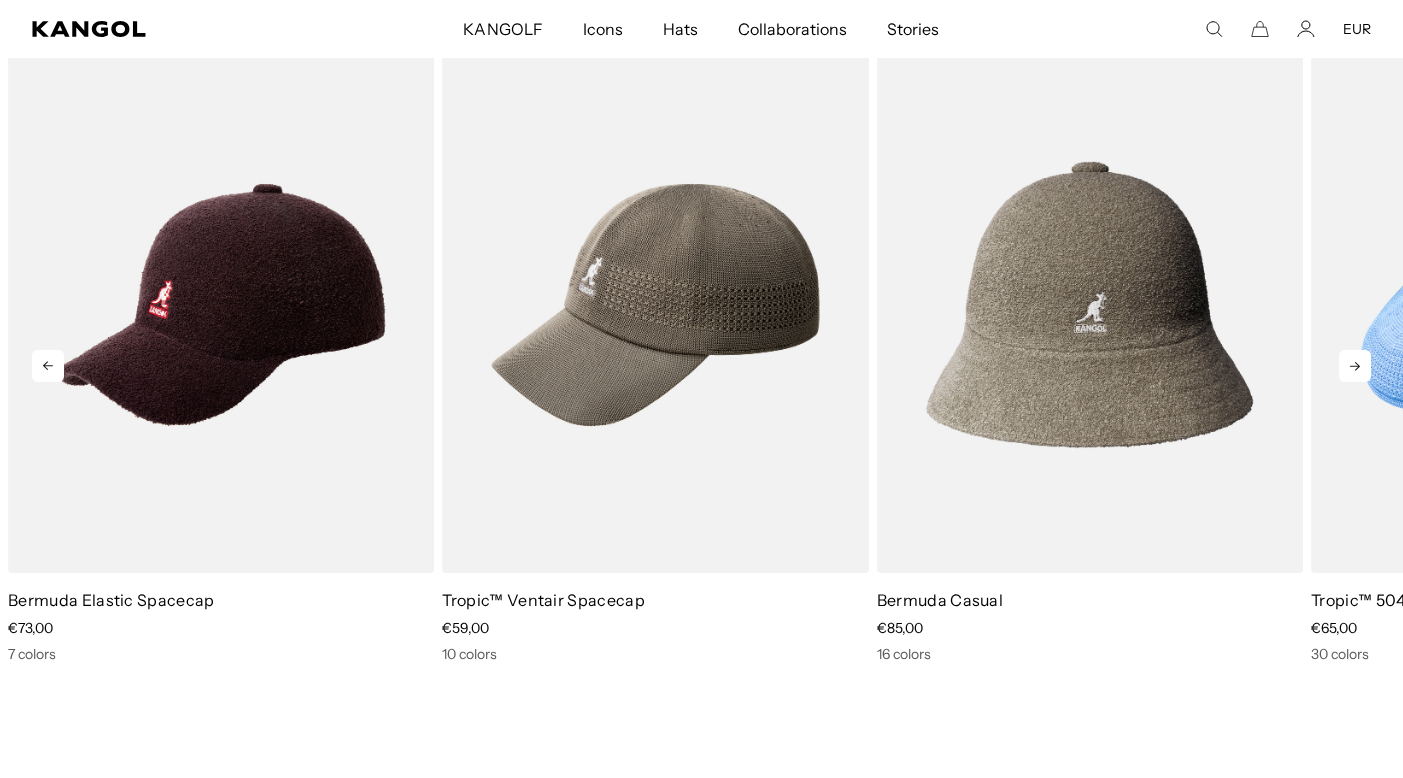click 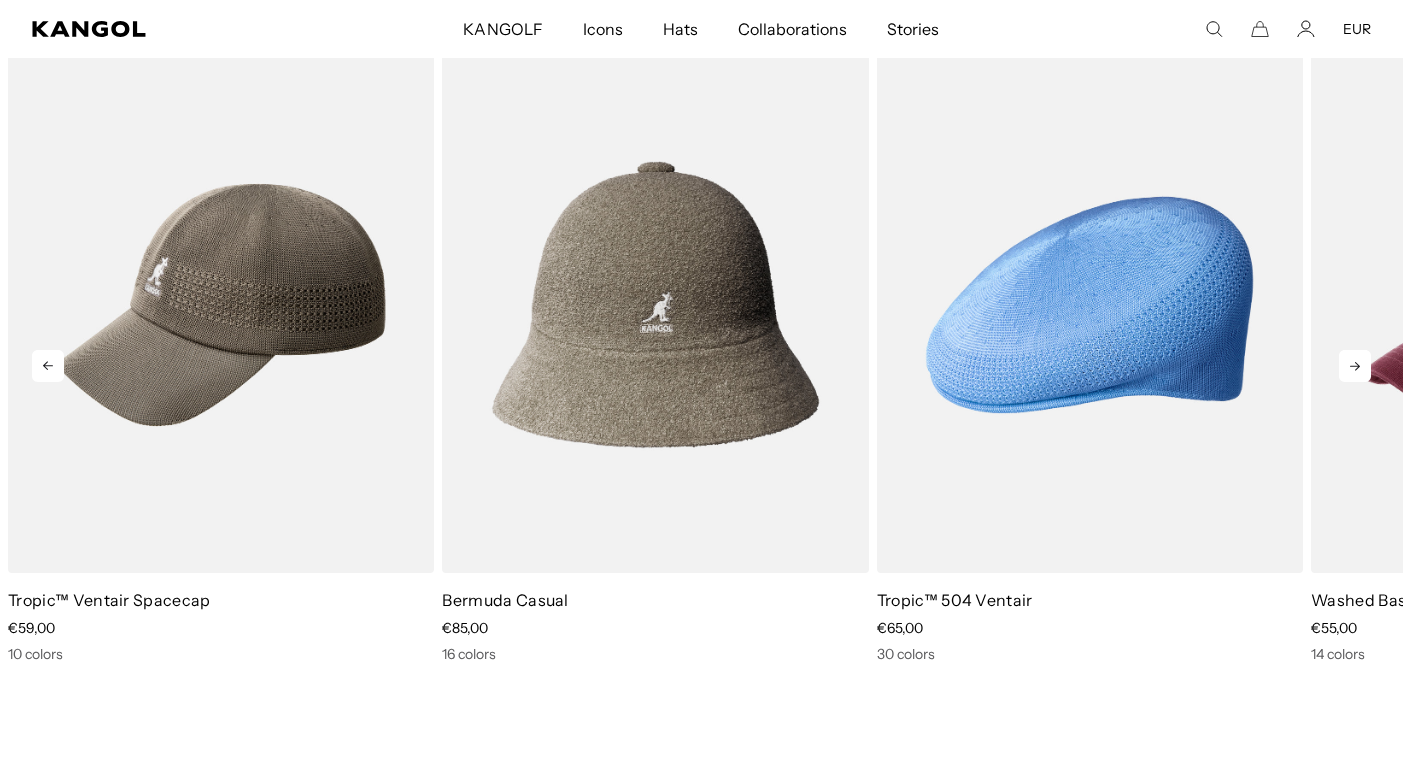 click 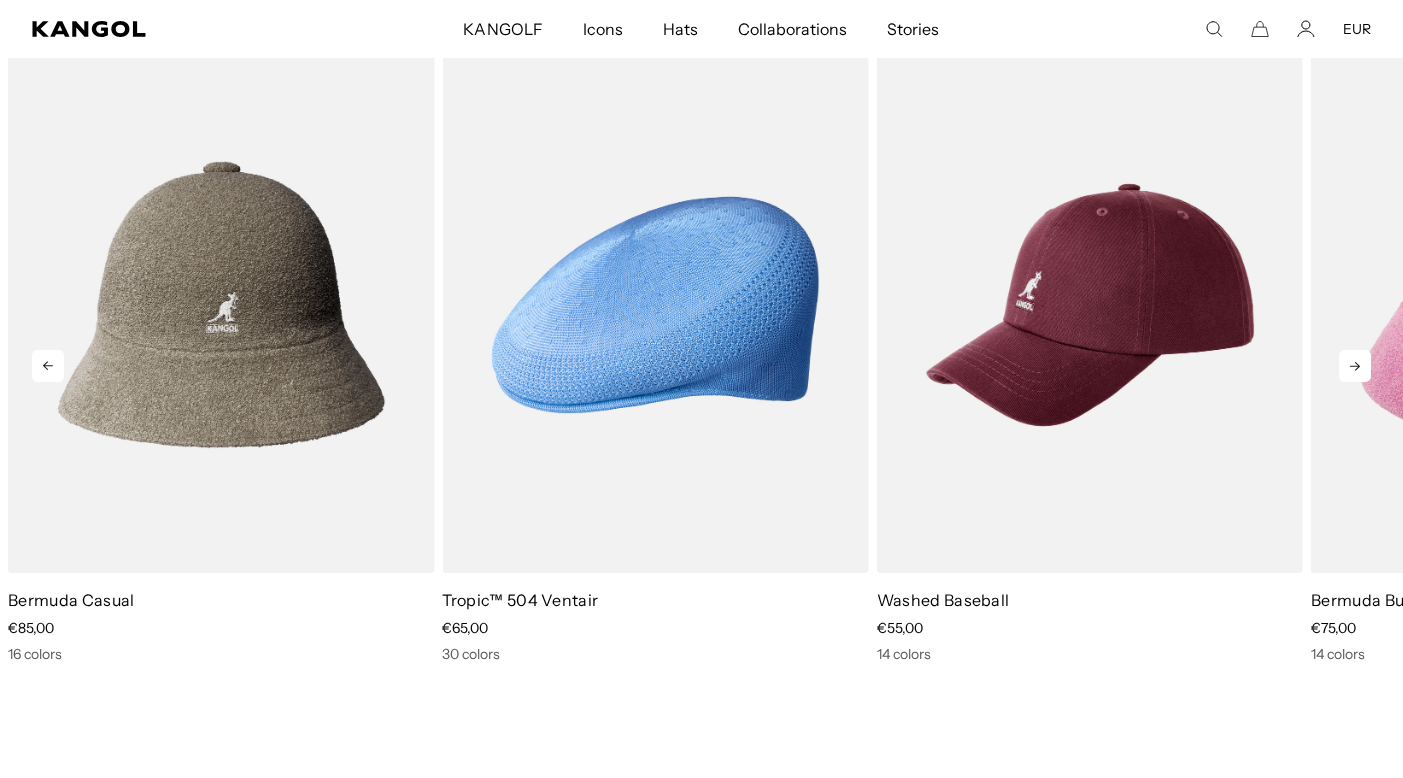 click 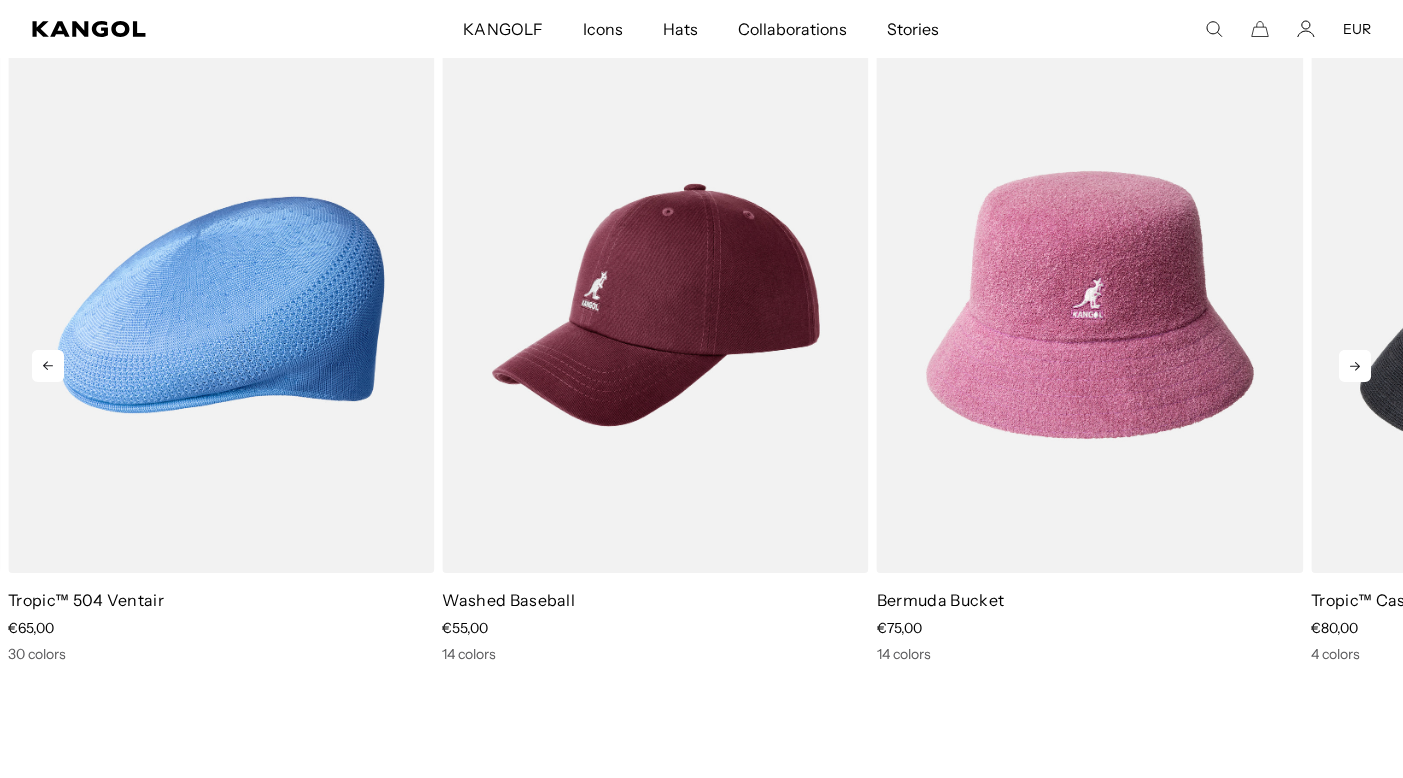 click 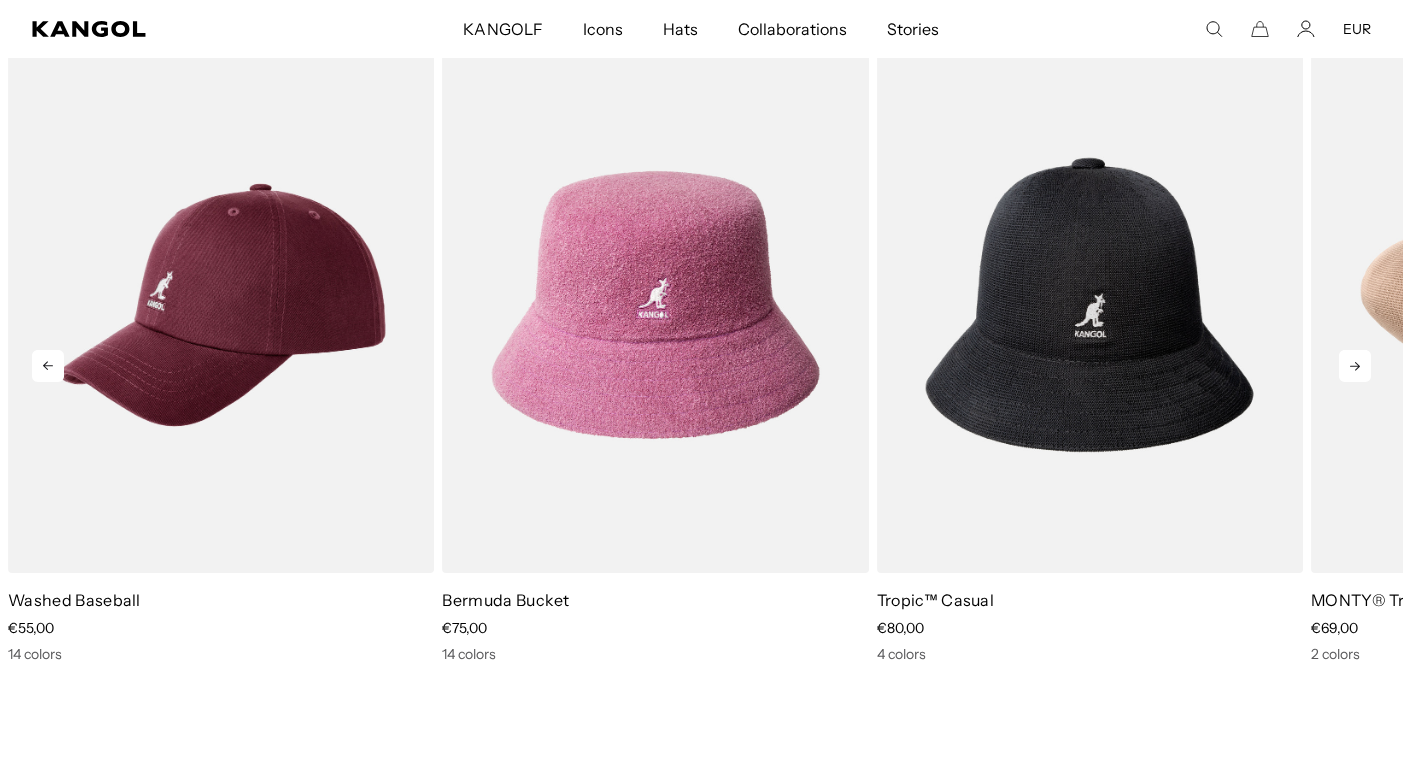 click 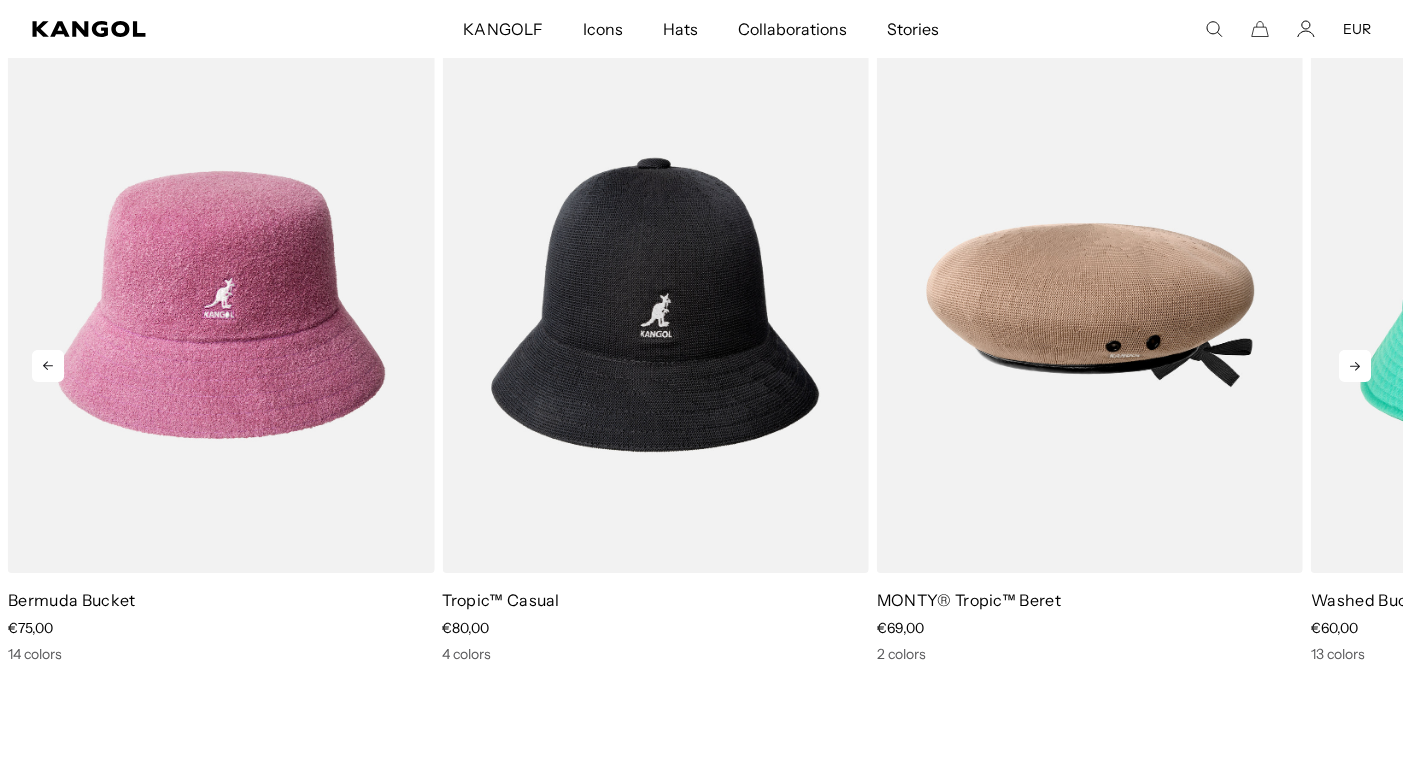 click 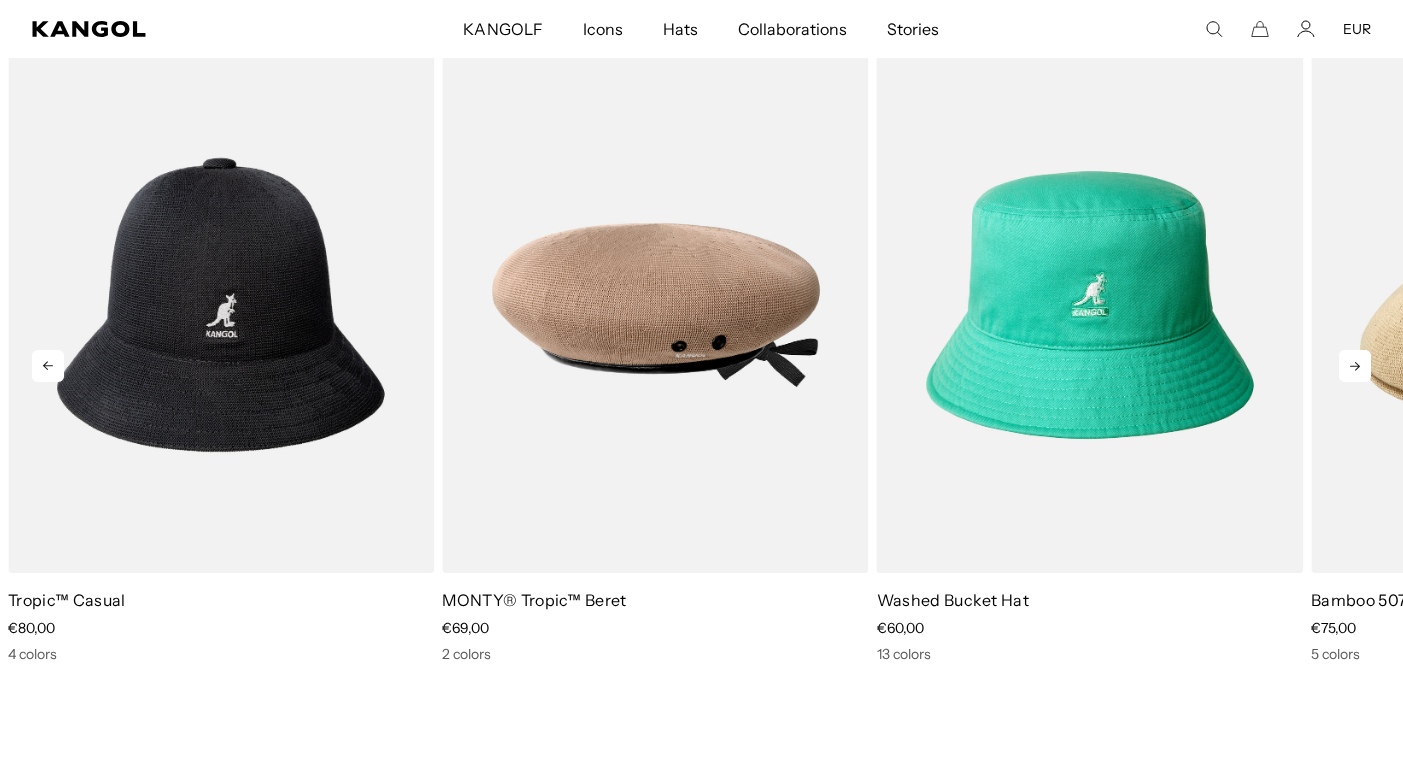 scroll, scrollTop: 0, scrollLeft: 0, axis: both 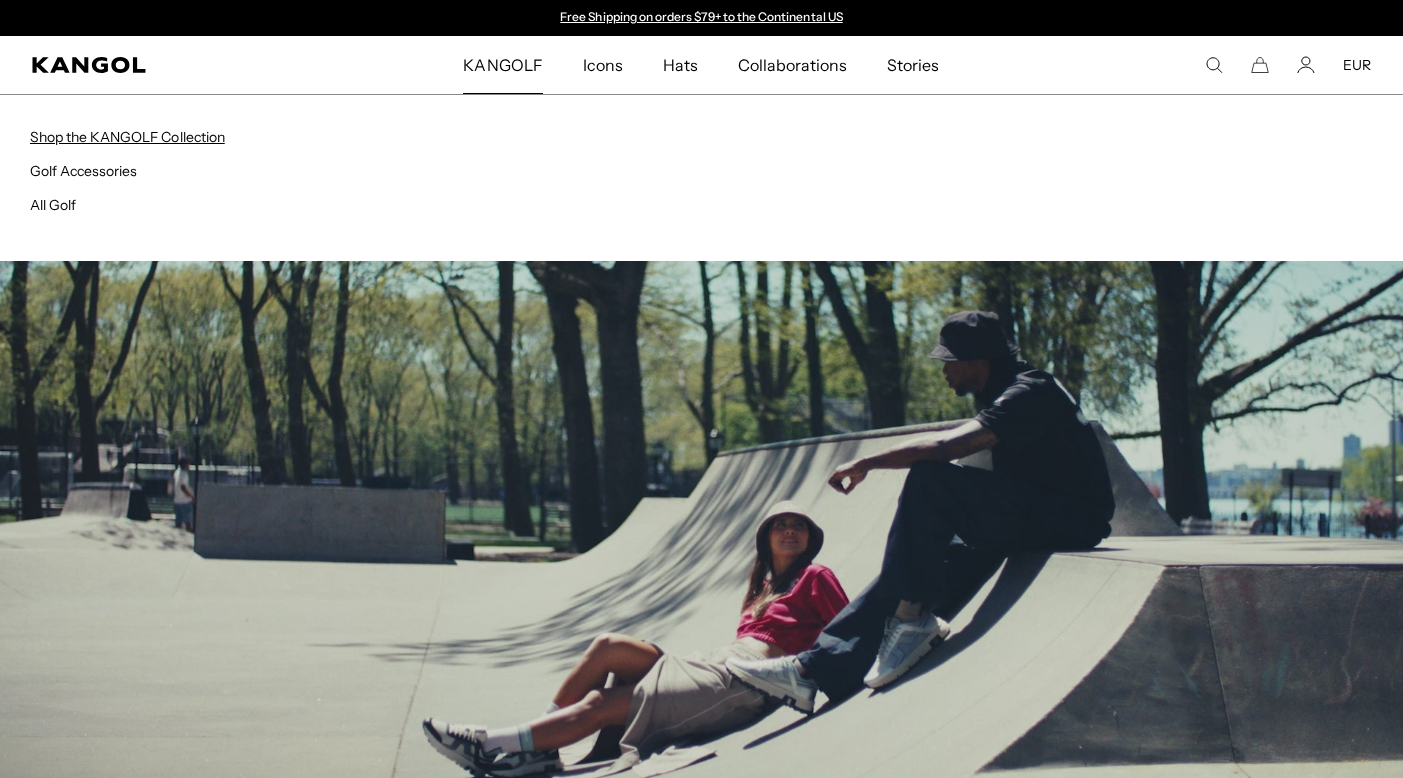click on "Shop the KANGOLF Collection" at bounding box center [127, 137] 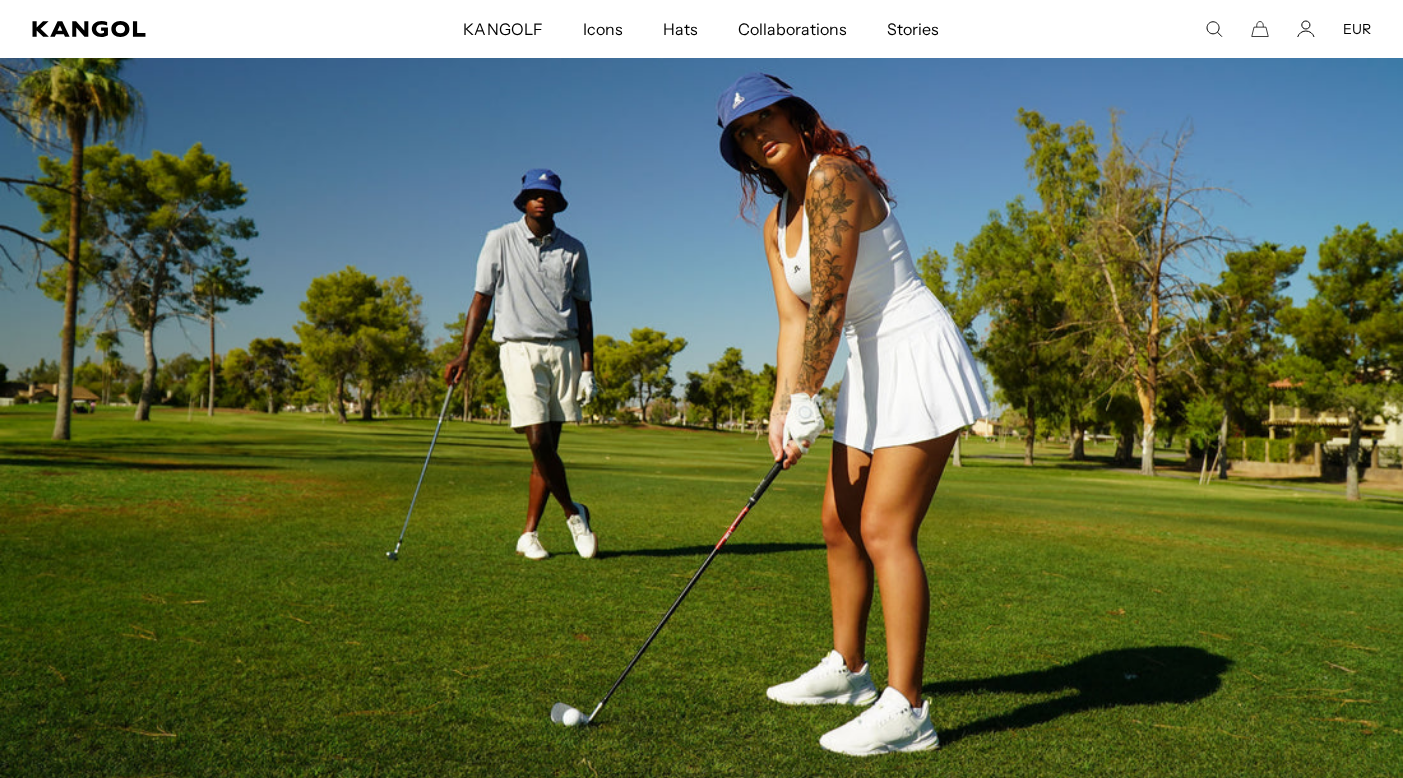 scroll, scrollTop: 278, scrollLeft: 0, axis: vertical 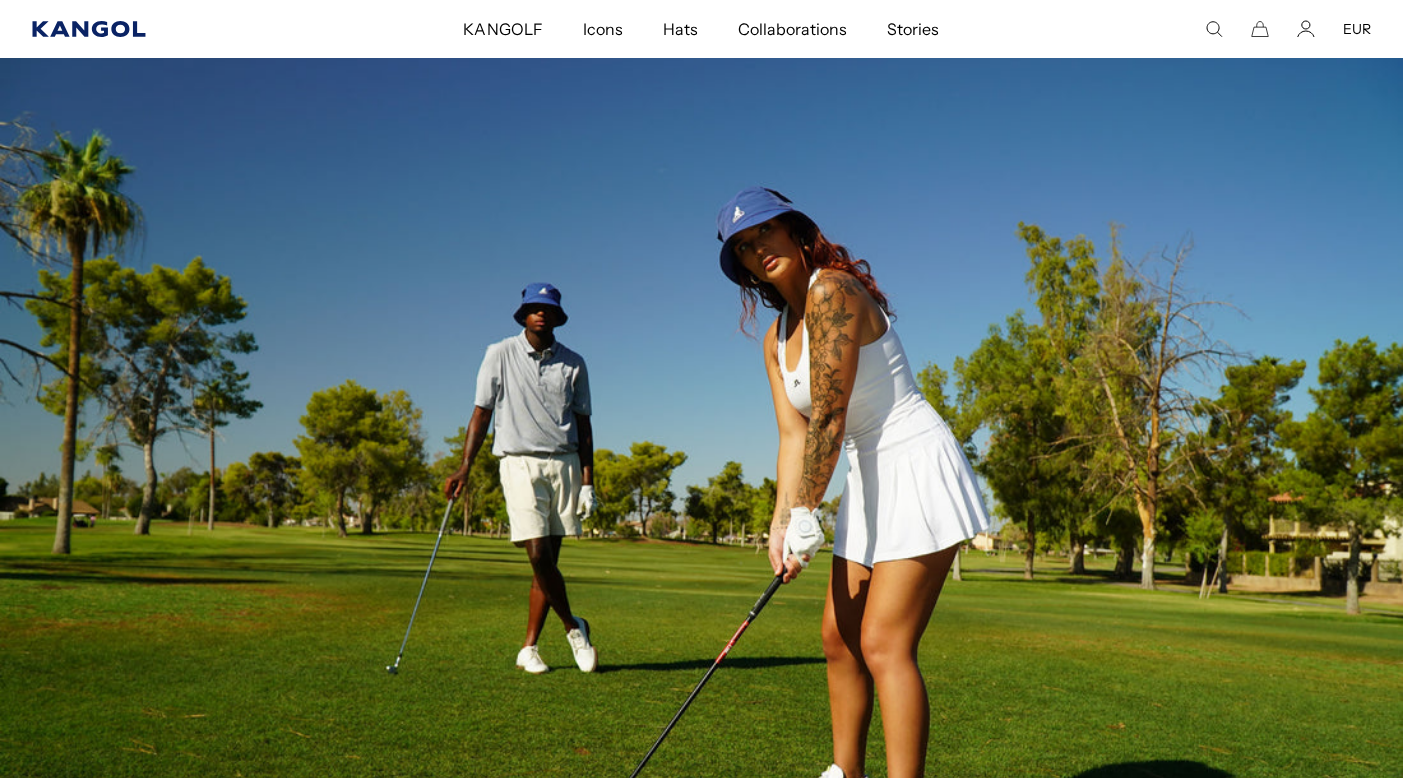 click 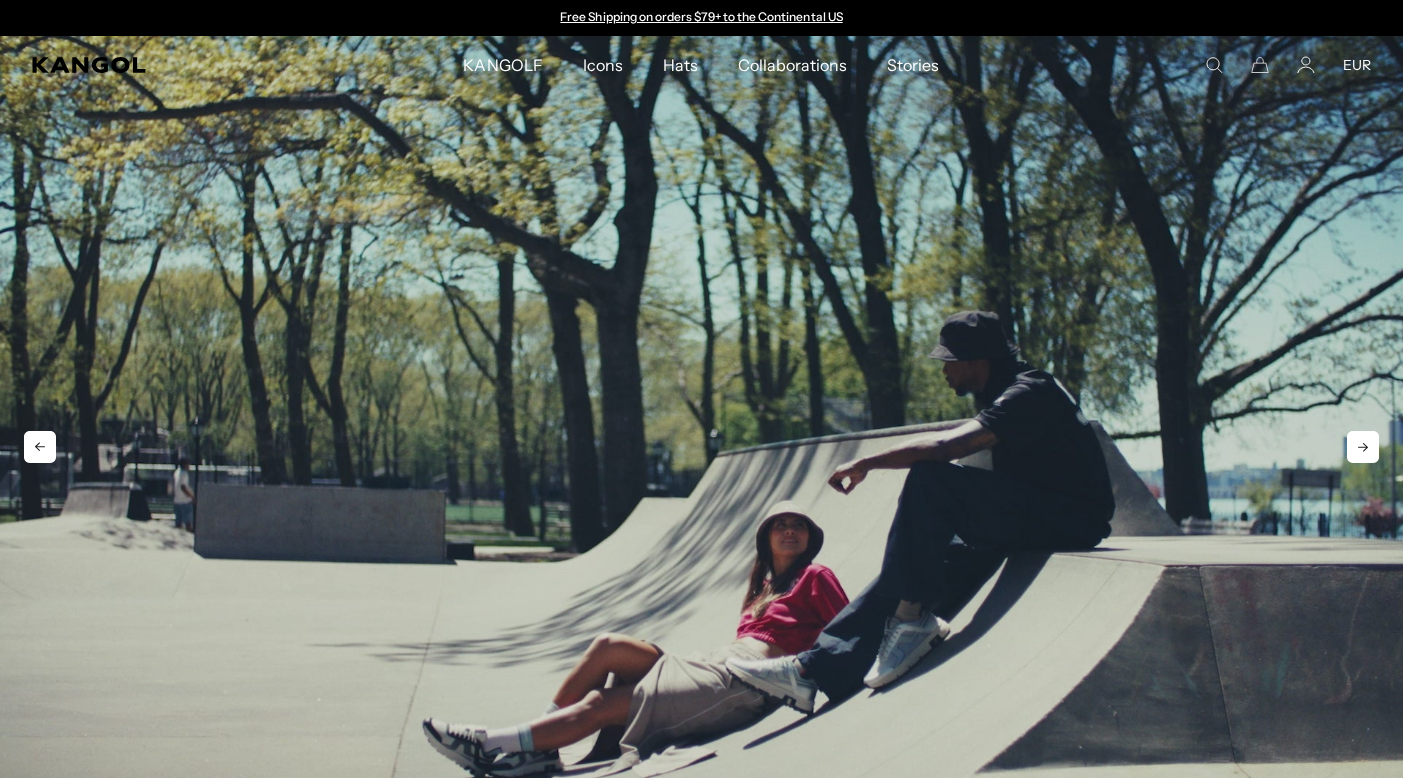 scroll, scrollTop: 0, scrollLeft: 0, axis: both 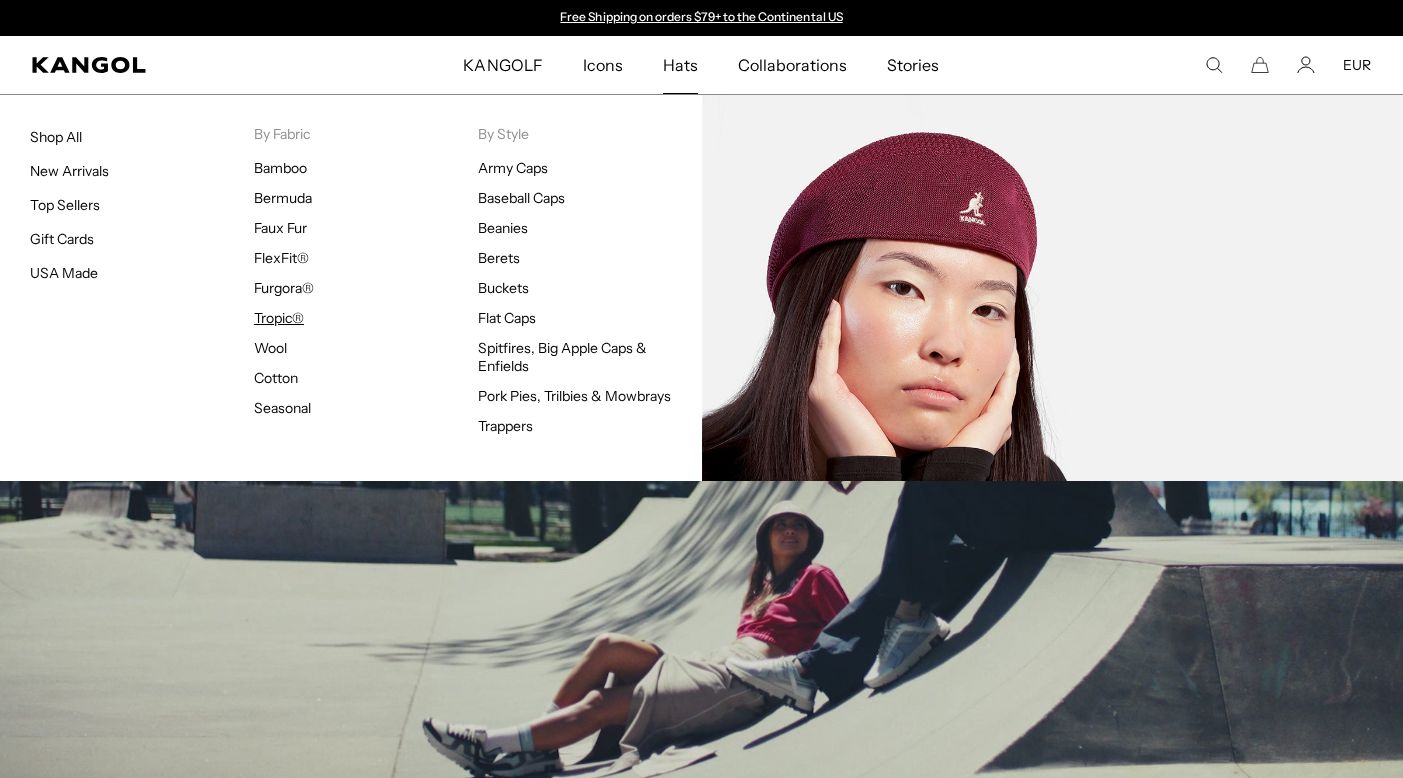 click on "Tropic®" at bounding box center (279, 318) 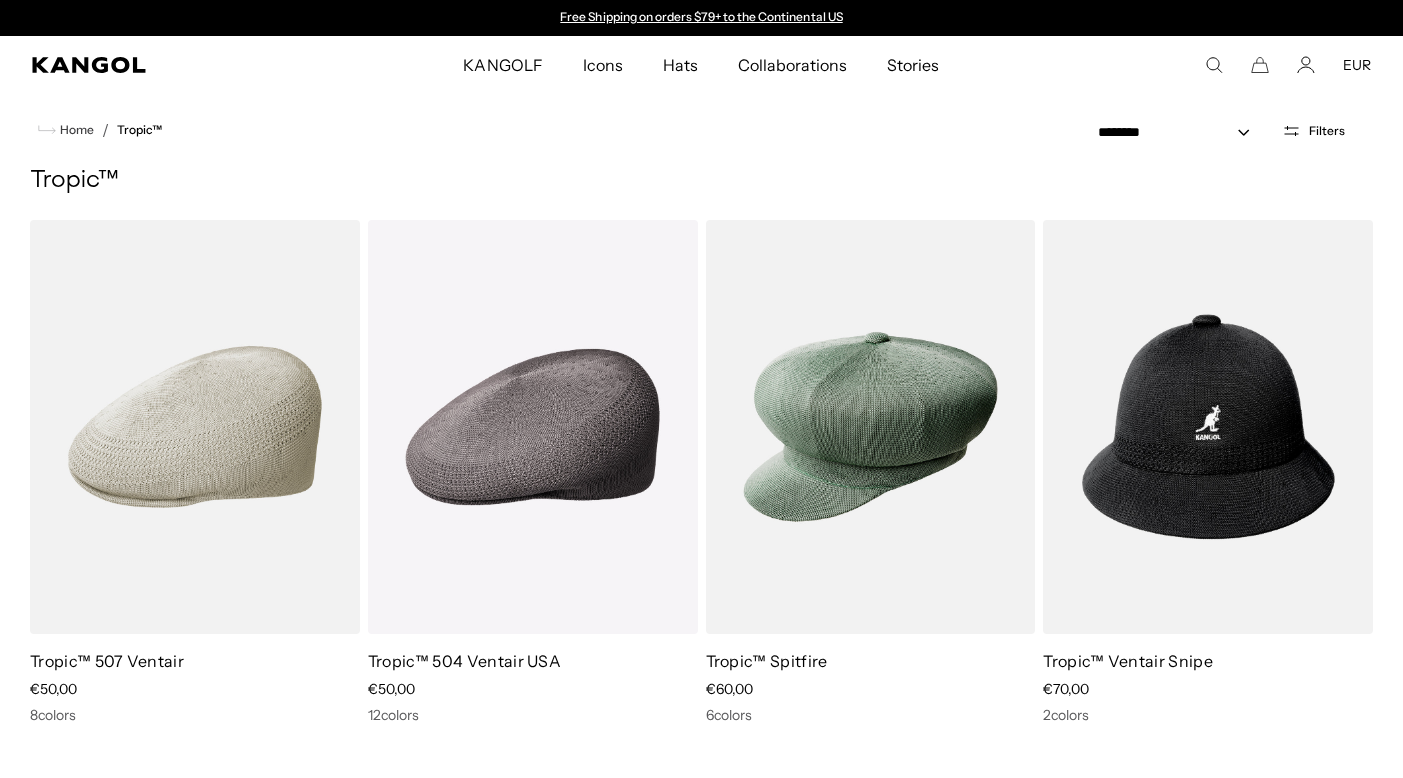 scroll, scrollTop: 0, scrollLeft: 0, axis: both 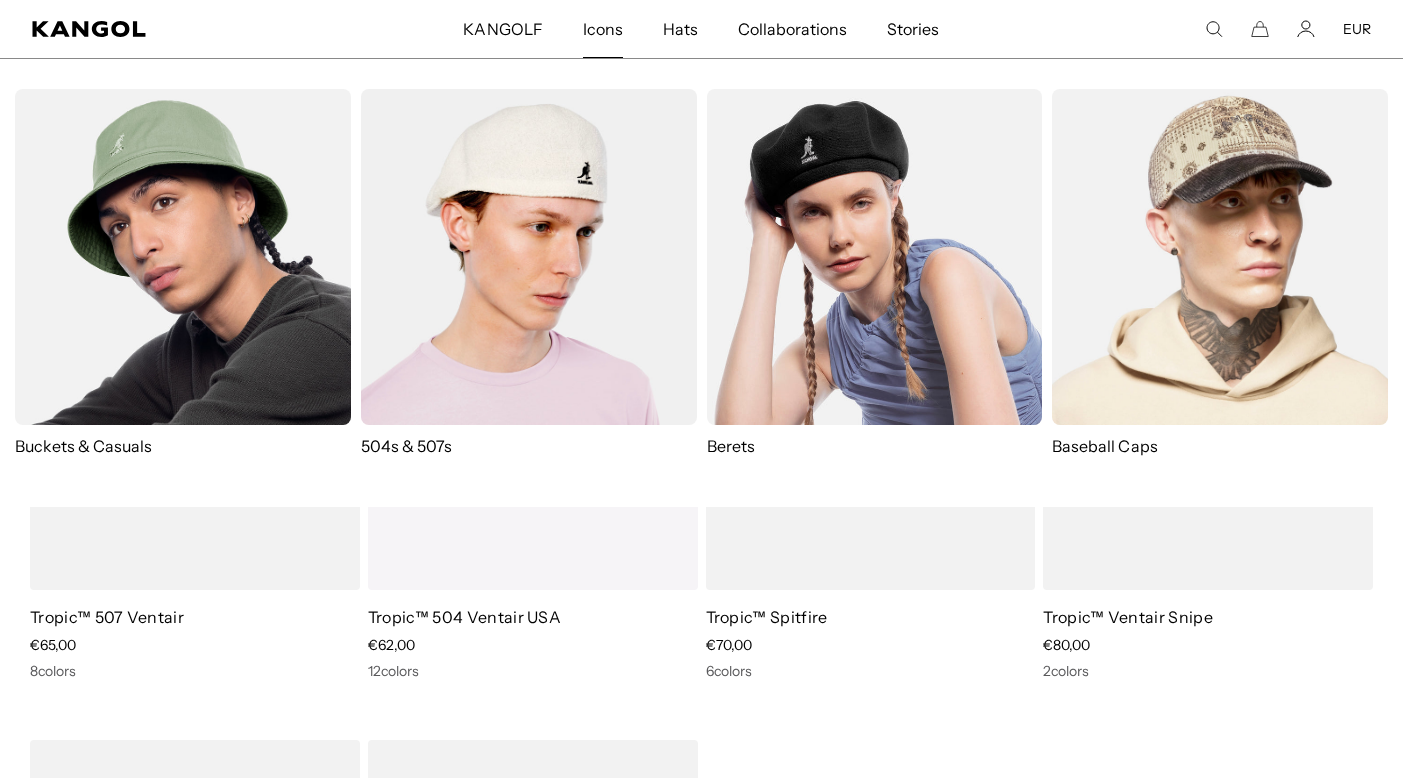 click at bounding box center [529, 257] 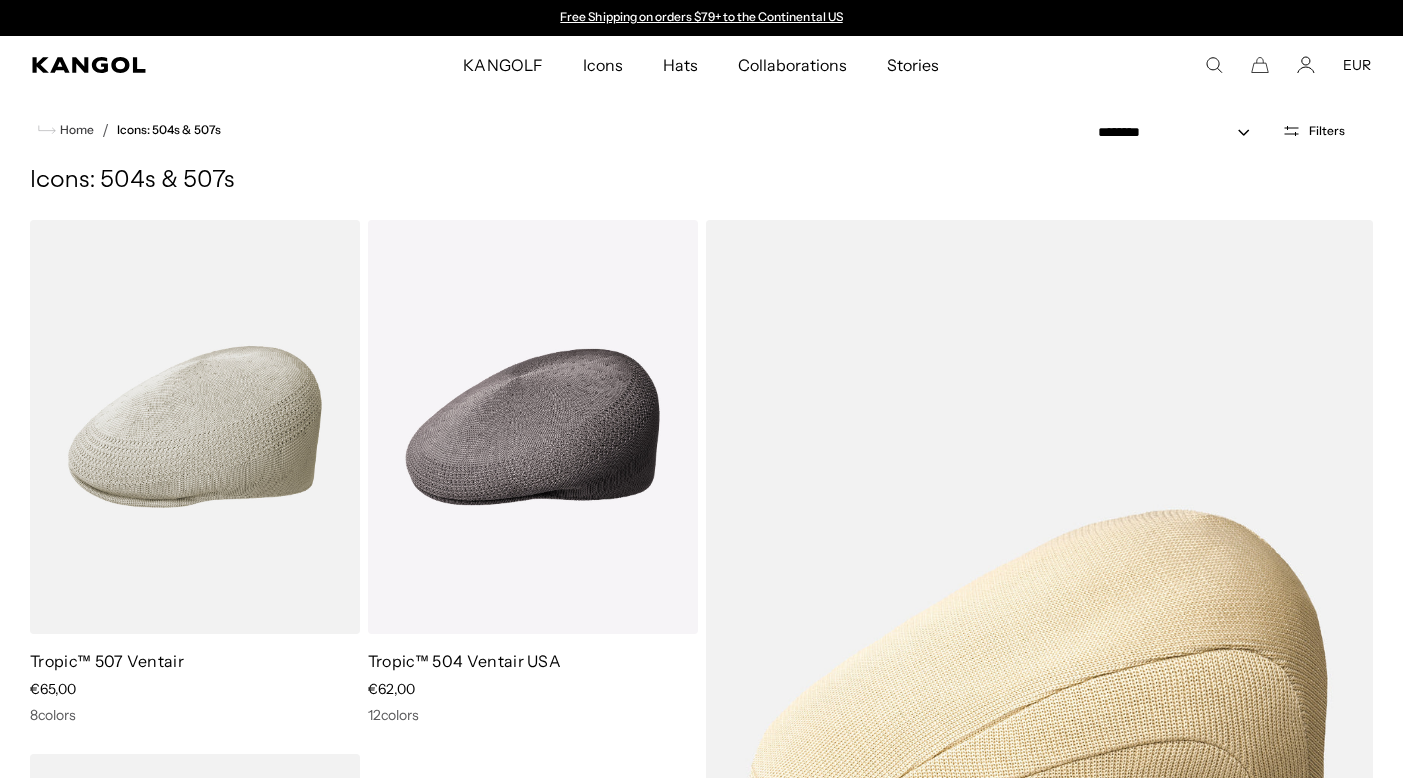 scroll, scrollTop: 201, scrollLeft: 0, axis: vertical 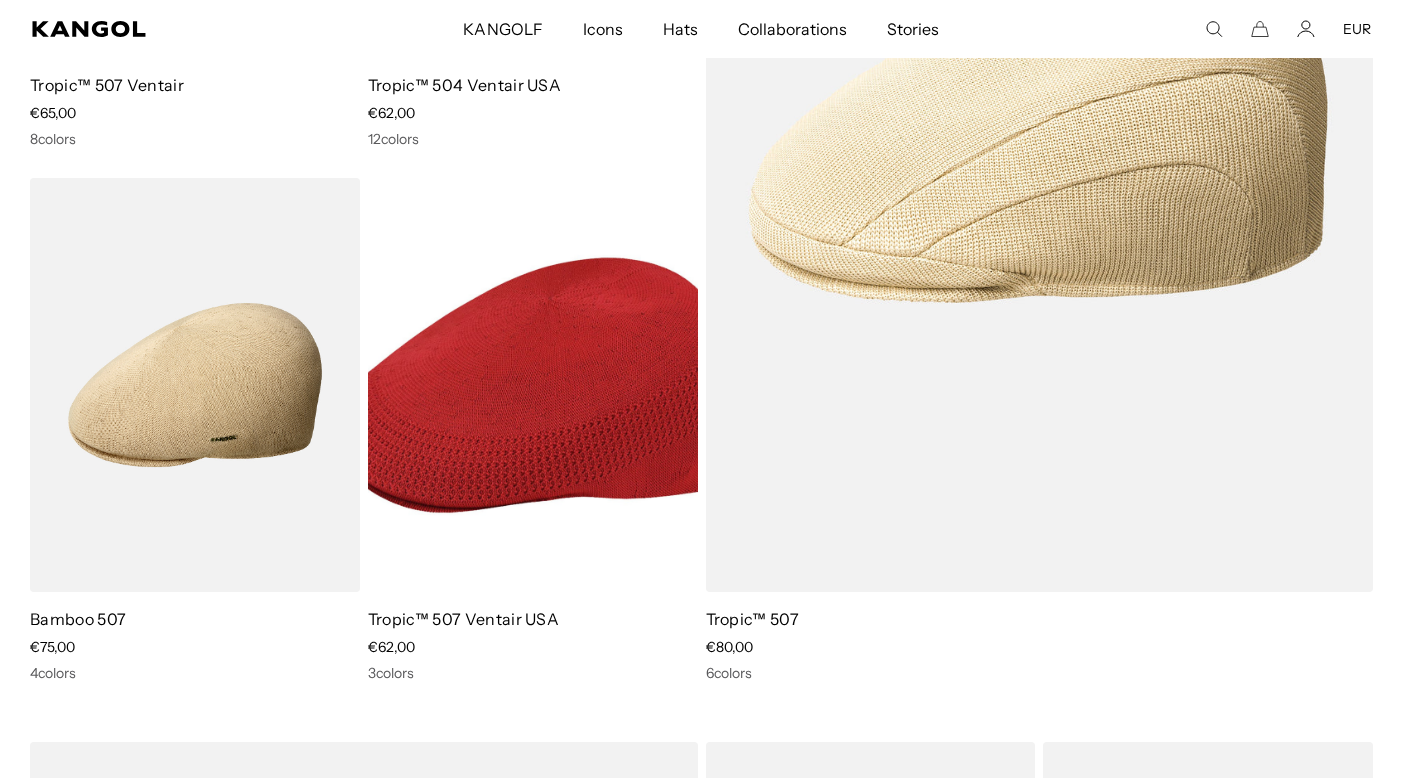 click at bounding box center (0, 0) 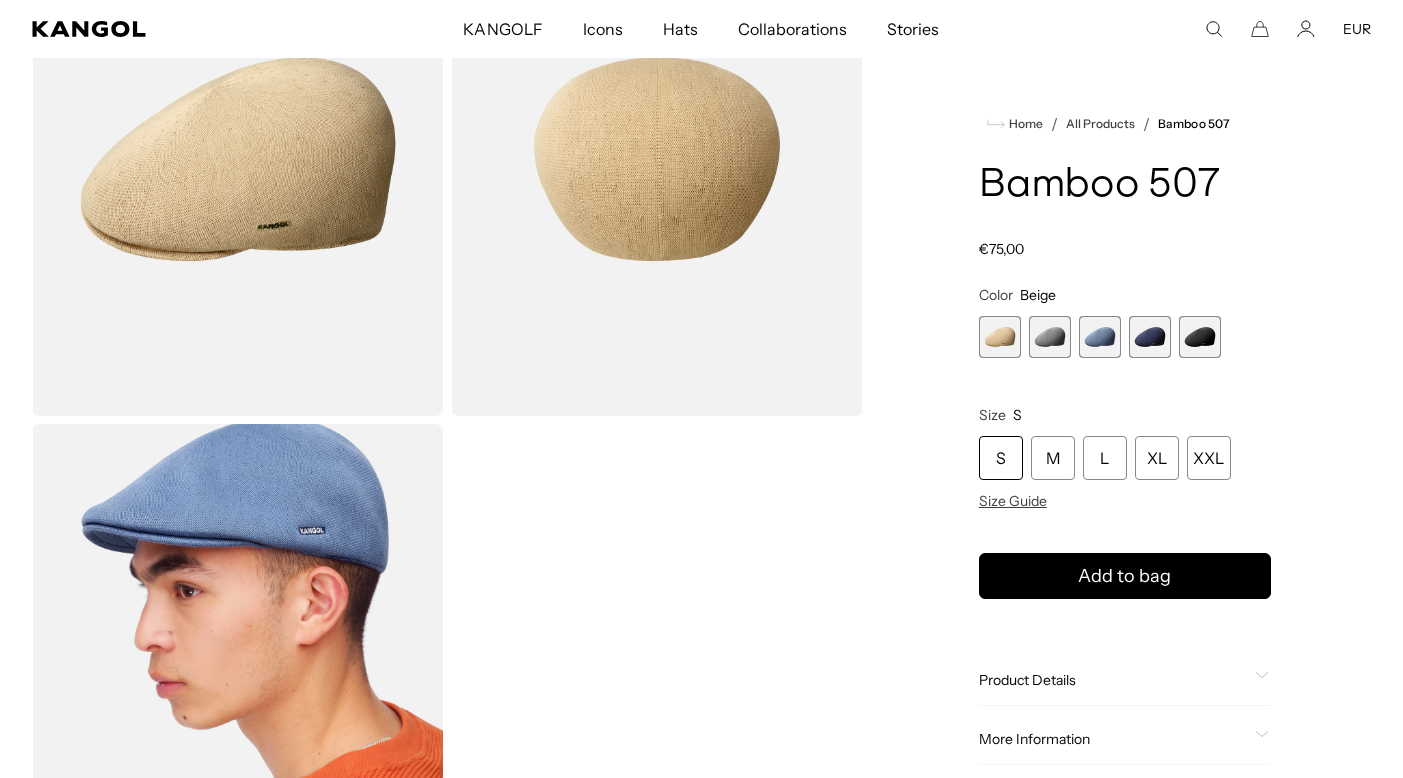 scroll, scrollTop: 227, scrollLeft: 0, axis: vertical 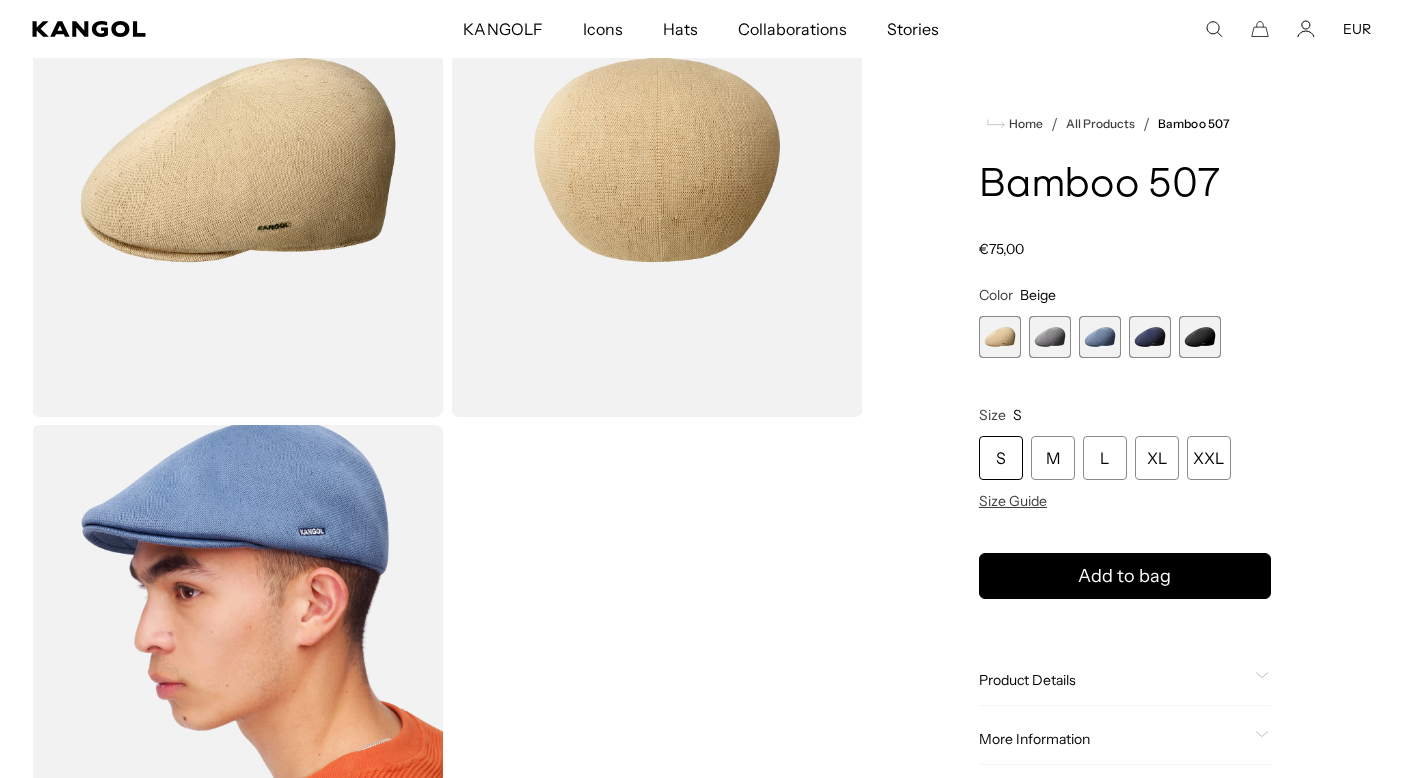 click at bounding box center [656, 160] 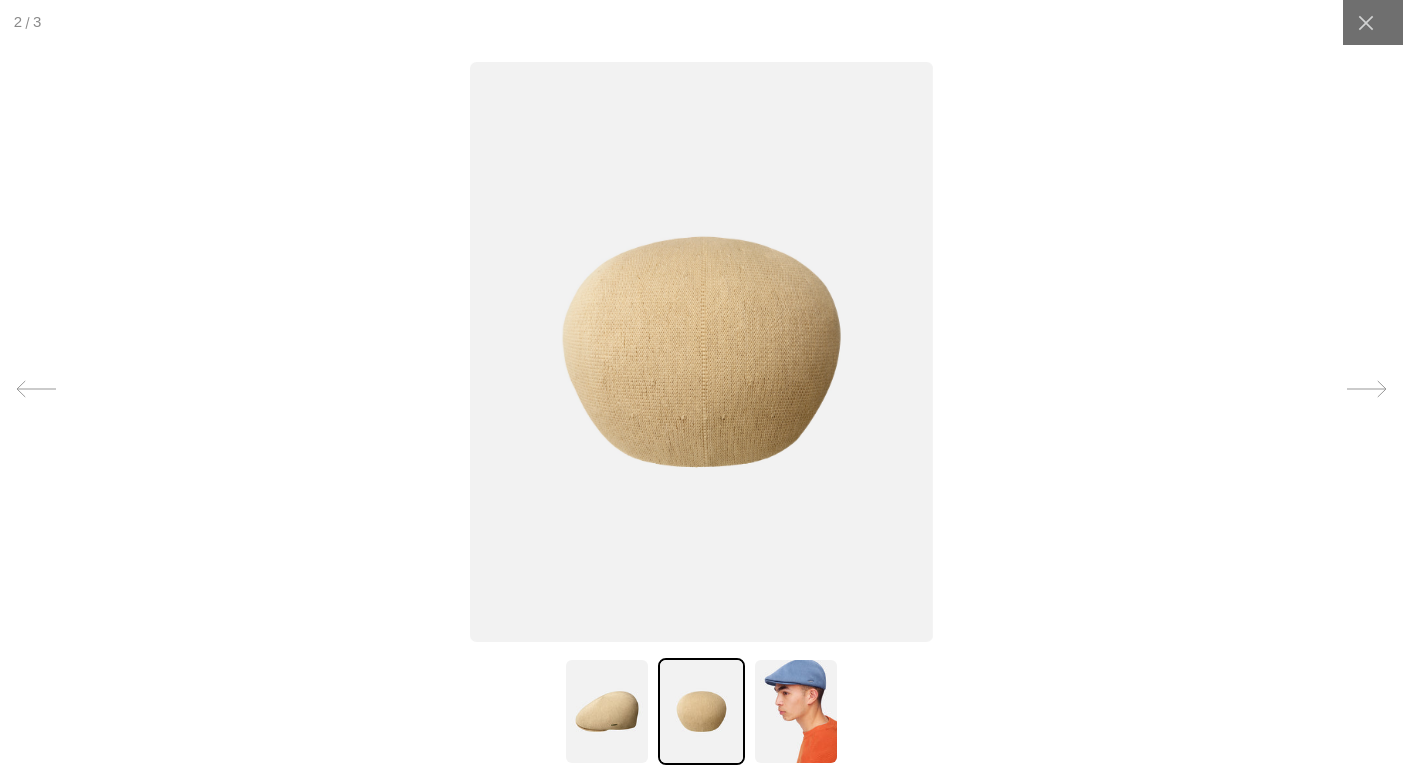 scroll, scrollTop: 0, scrollLeft: 412, axis: horizontal 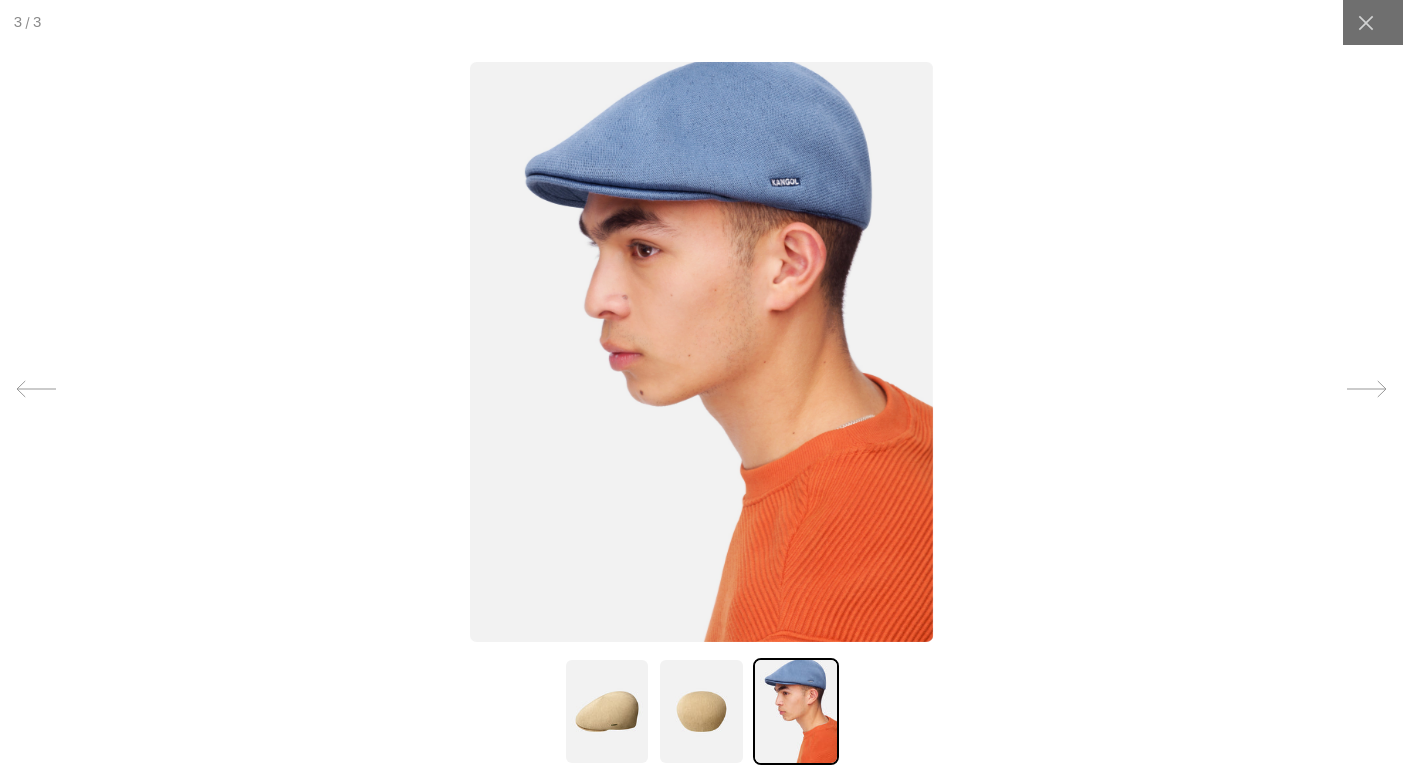 click at bounding box center (701, 352) 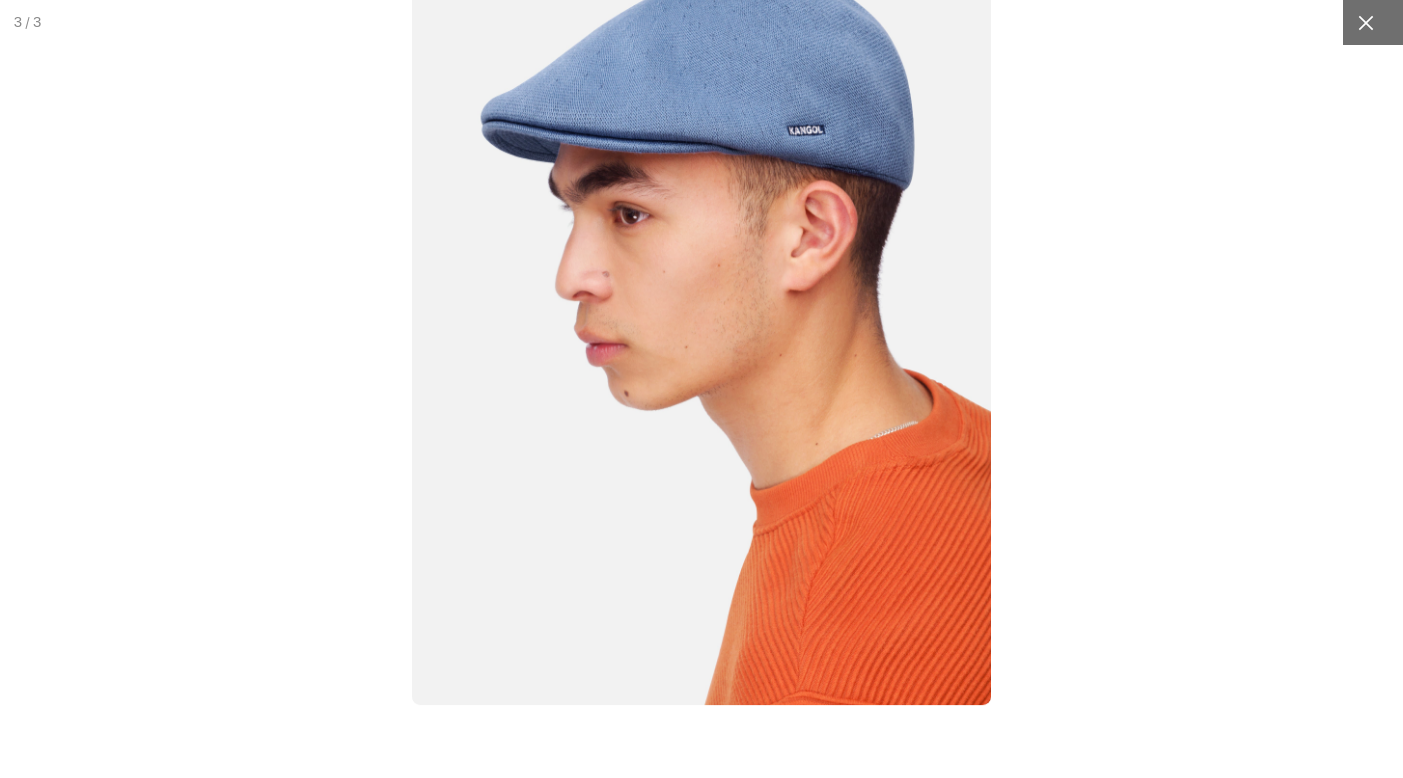 scroll, scrollTop: 0, scrollLeft: 0, axis: both 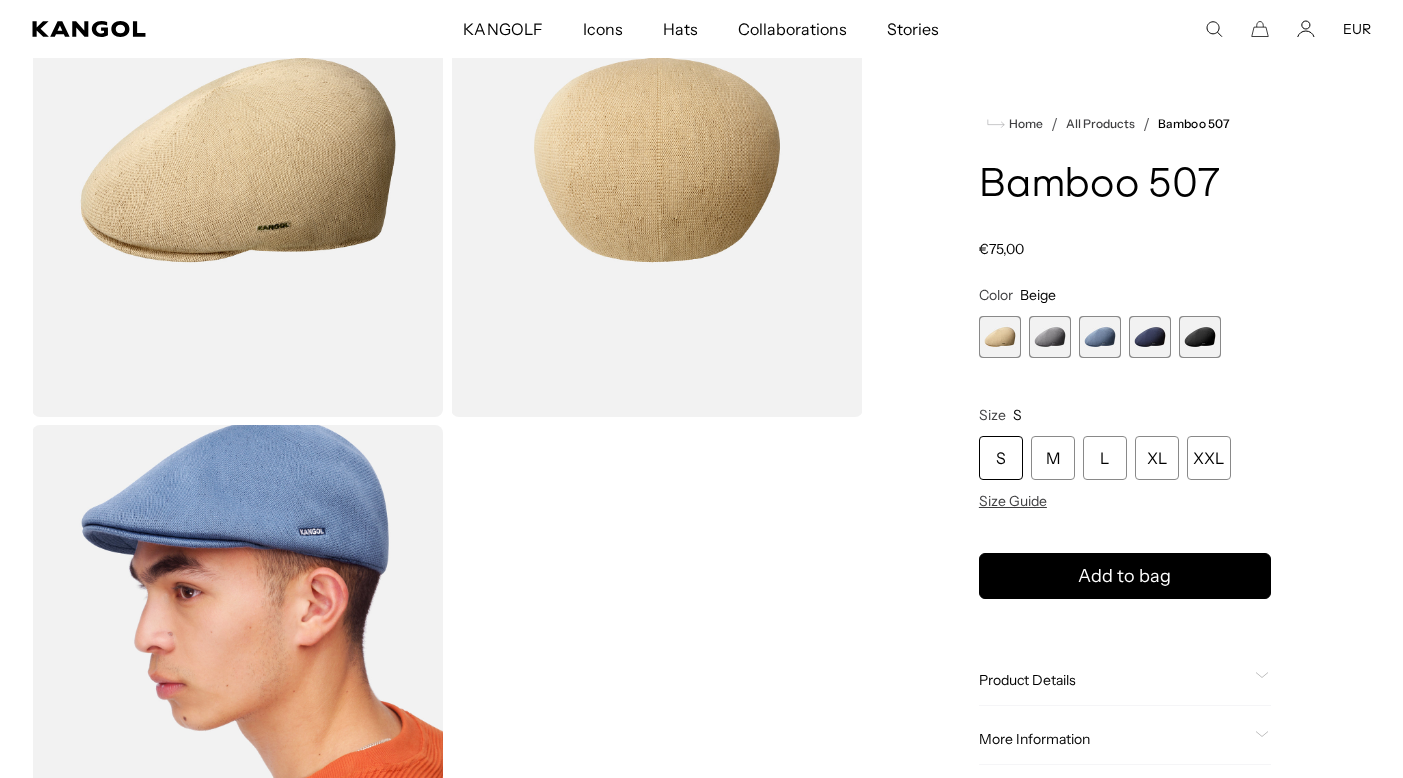 click at bounding box center (1100, 337) 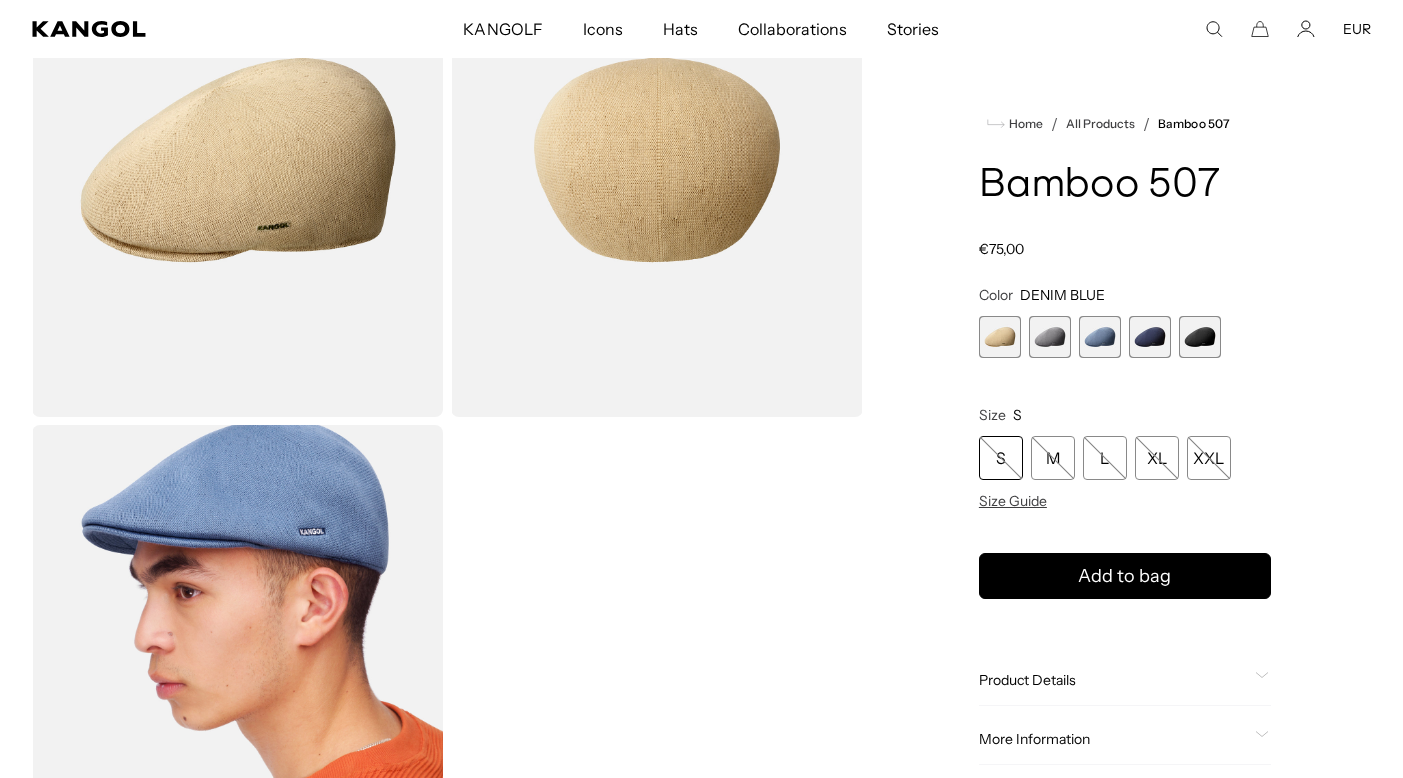 scroll, scrollTop: 0, scrollLeft: 412, axis: horizontal 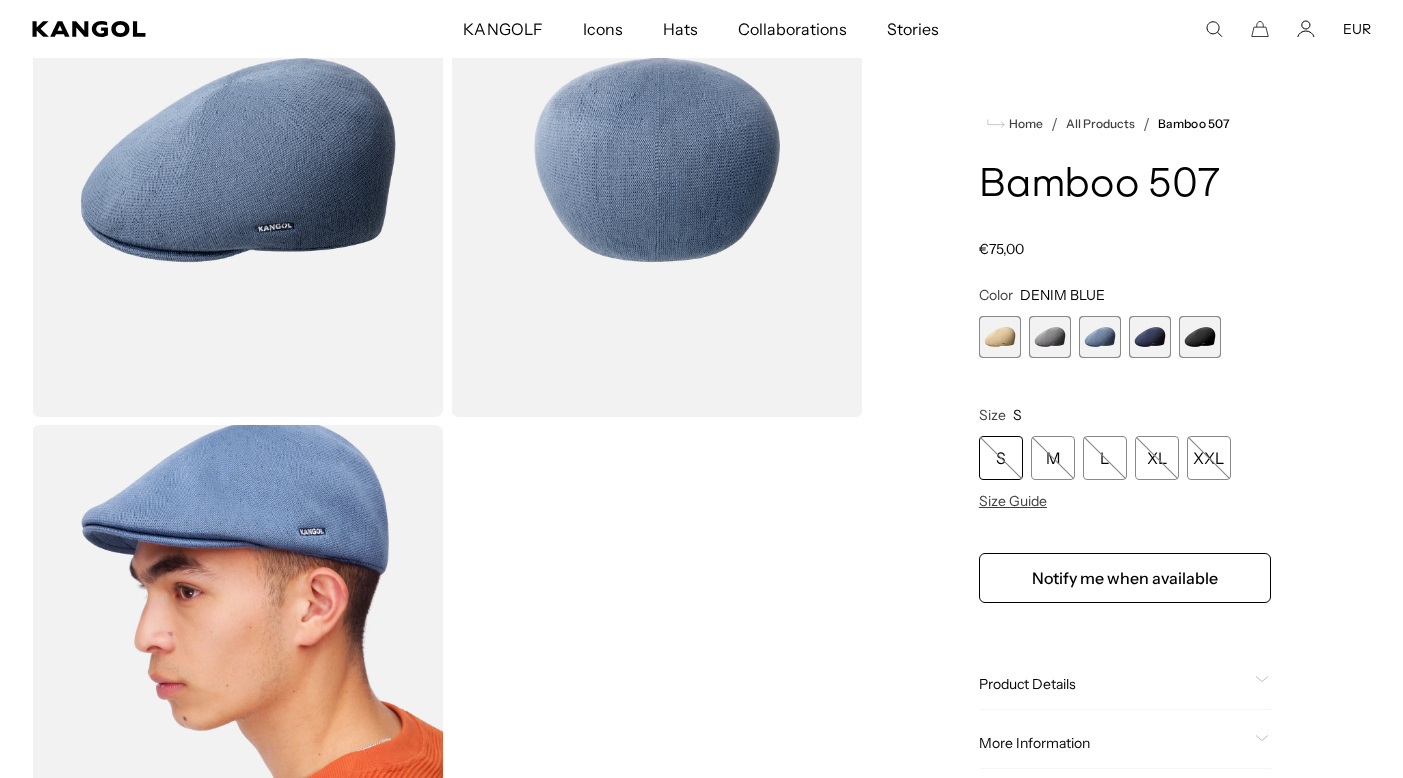 click at bounding box center (1050, 337) 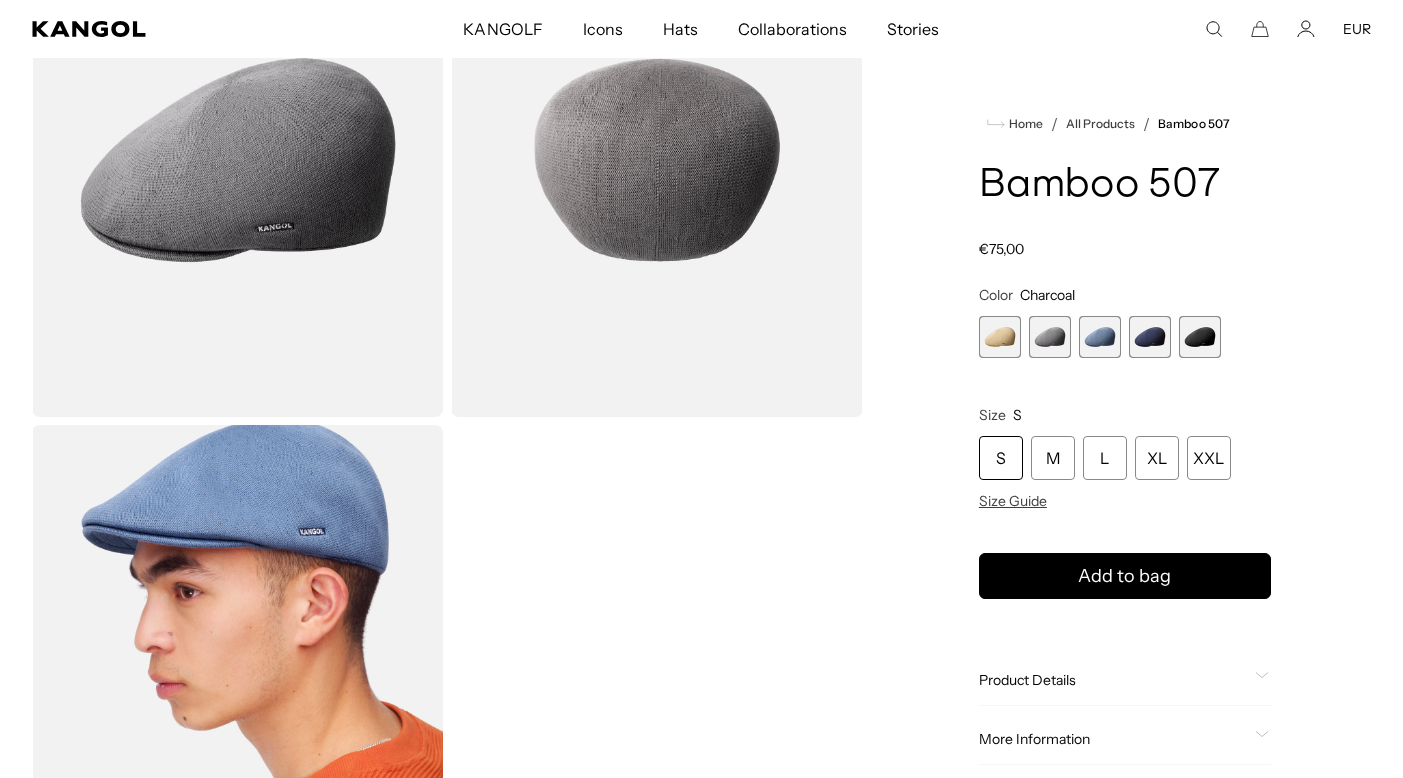 click at bounding box center (1200, 337) 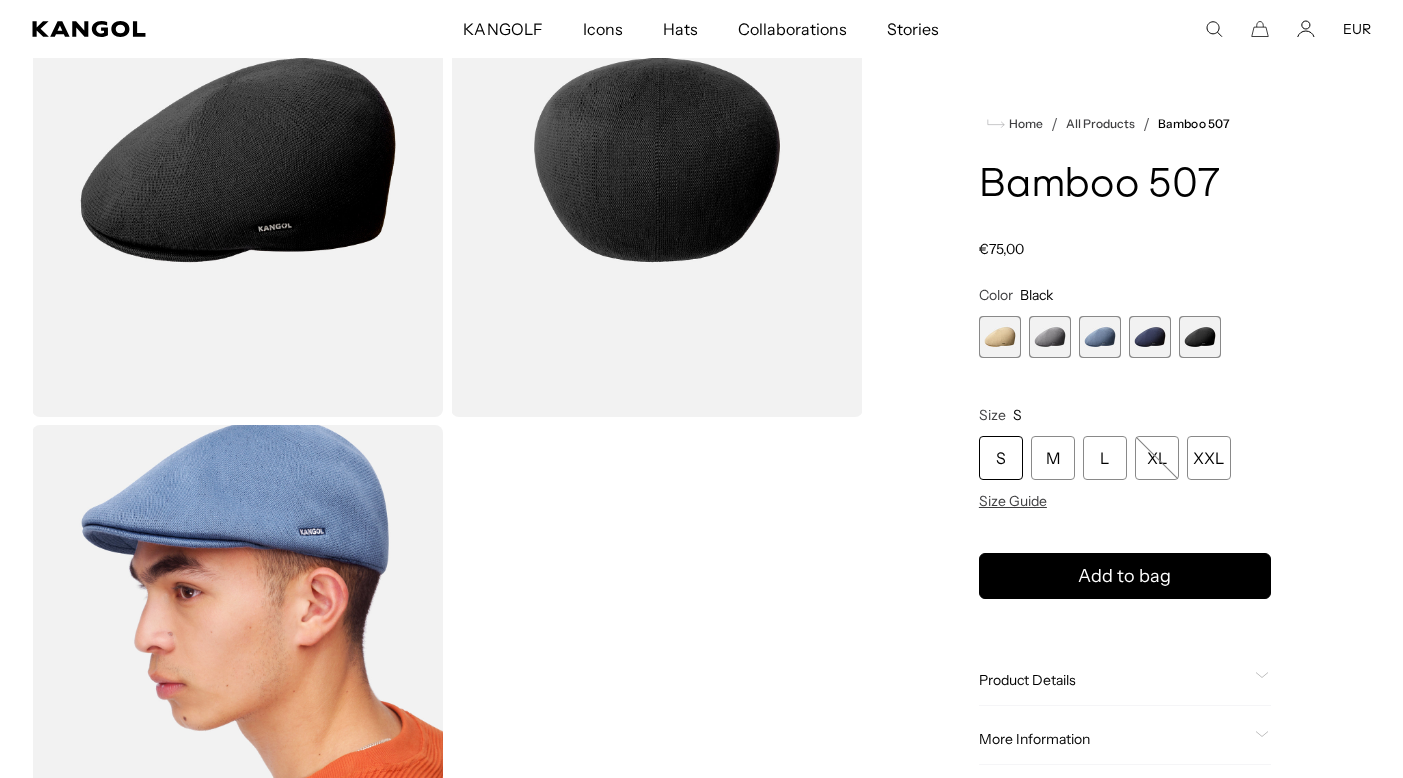 scroll, scrollTop: 0, scrollLeft: 412, axis: horizontal 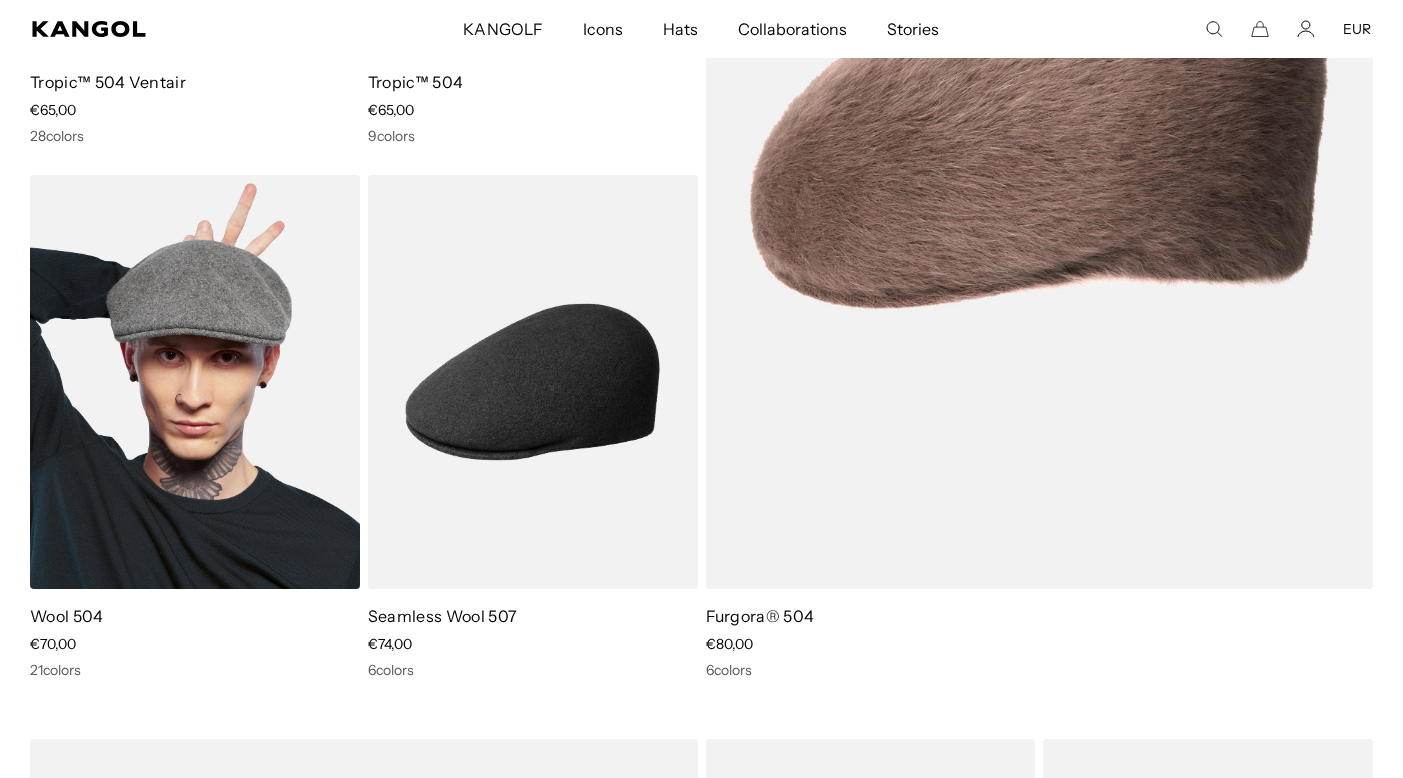 click at bounding box center (195, 382) 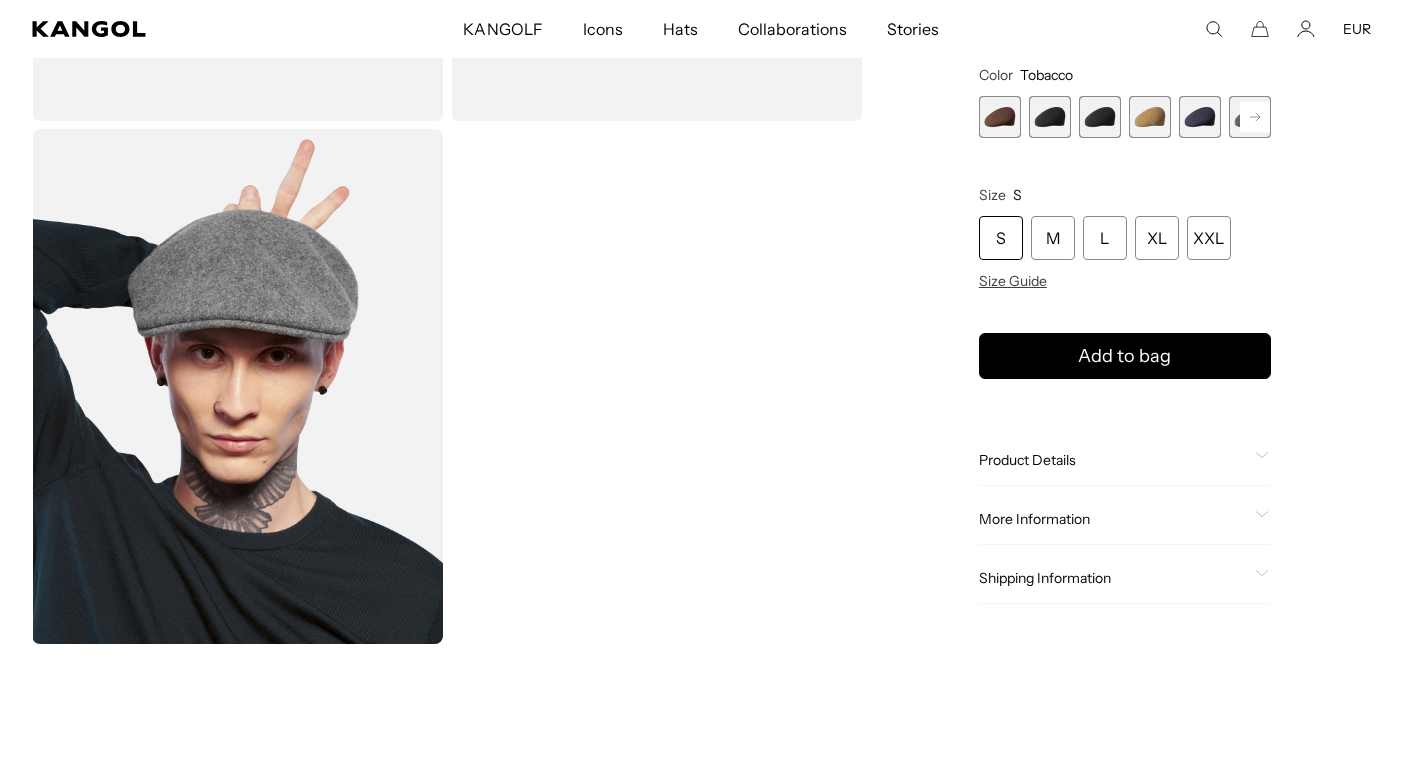 scroll, scrollTop: 530, scrollLeft: 0, axis: vertical 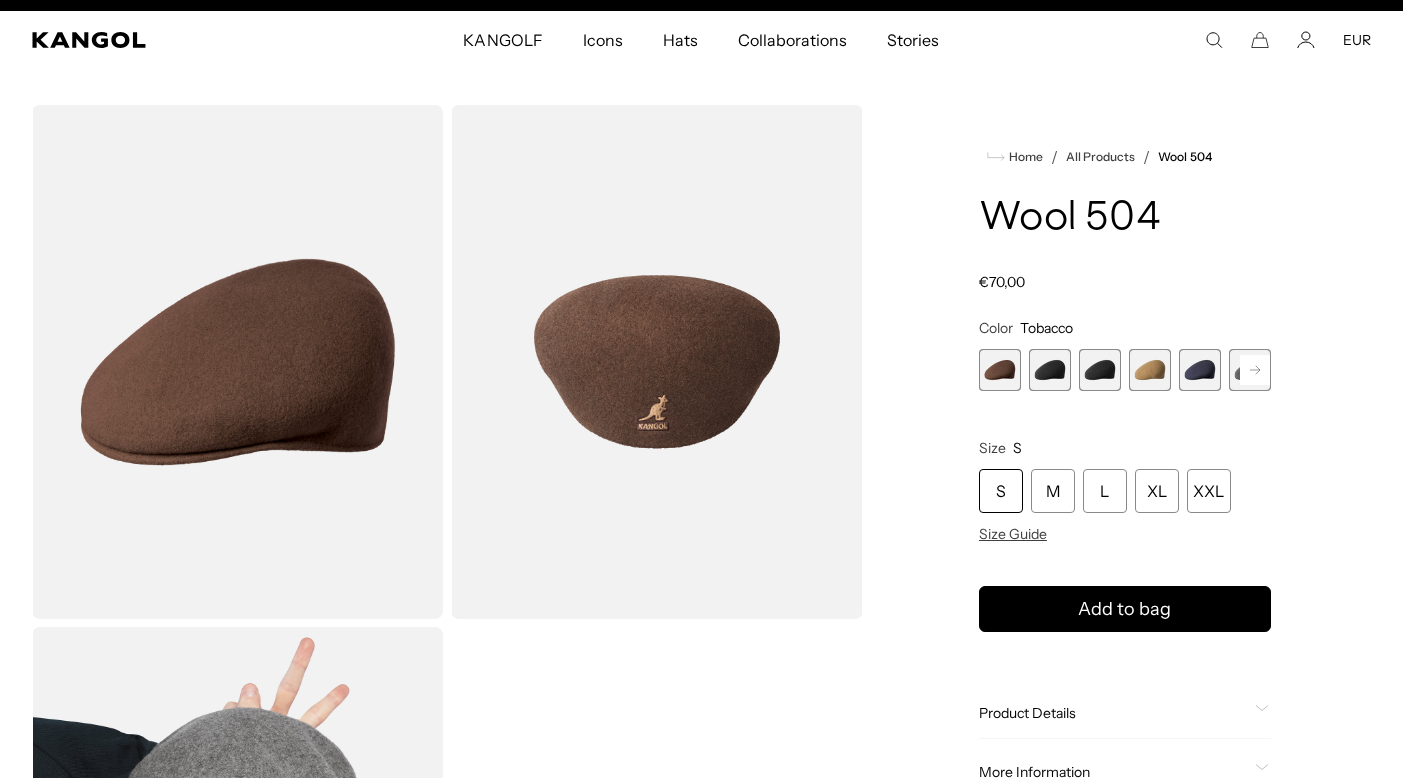 click at bounding box center [1050, 370] 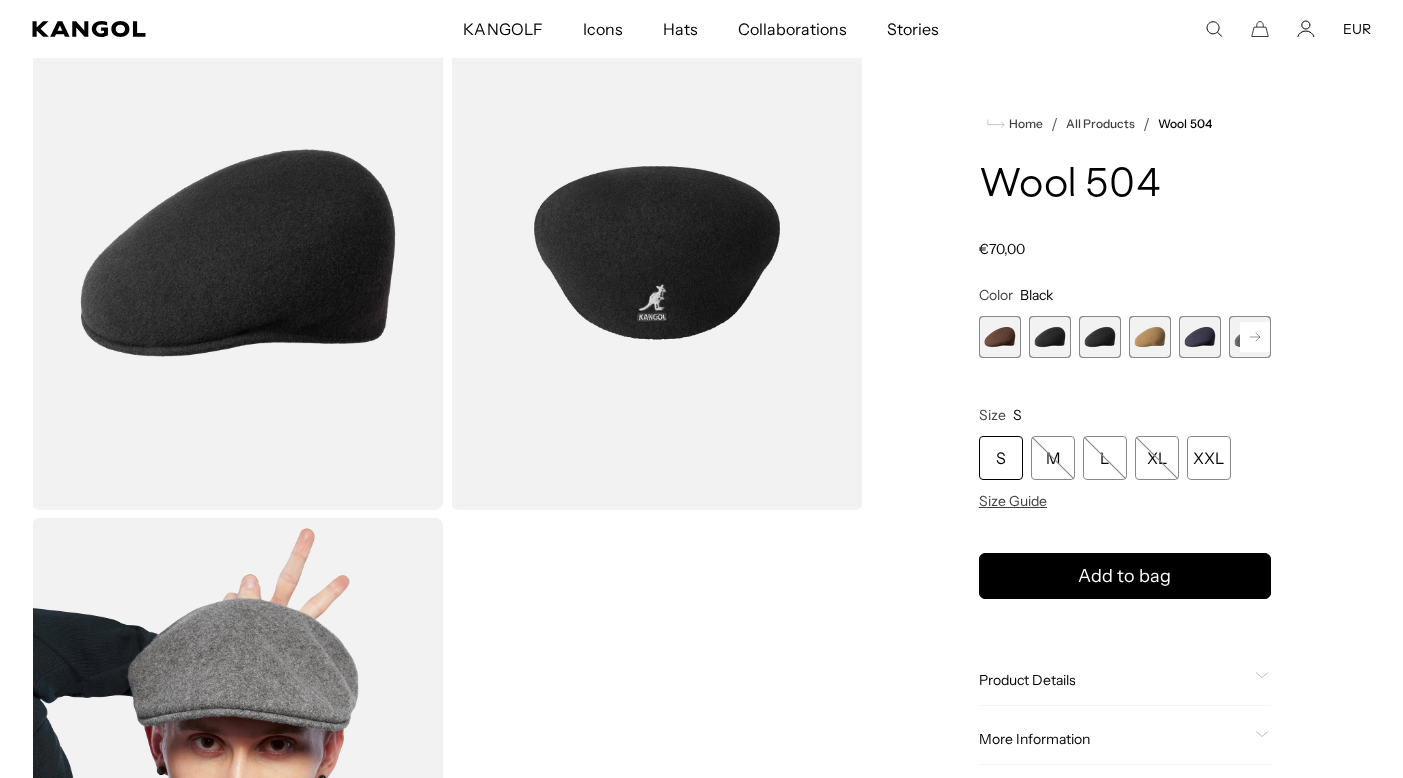 scroll, scrollTop: 188, scrollLeft: 0, axis: vertical 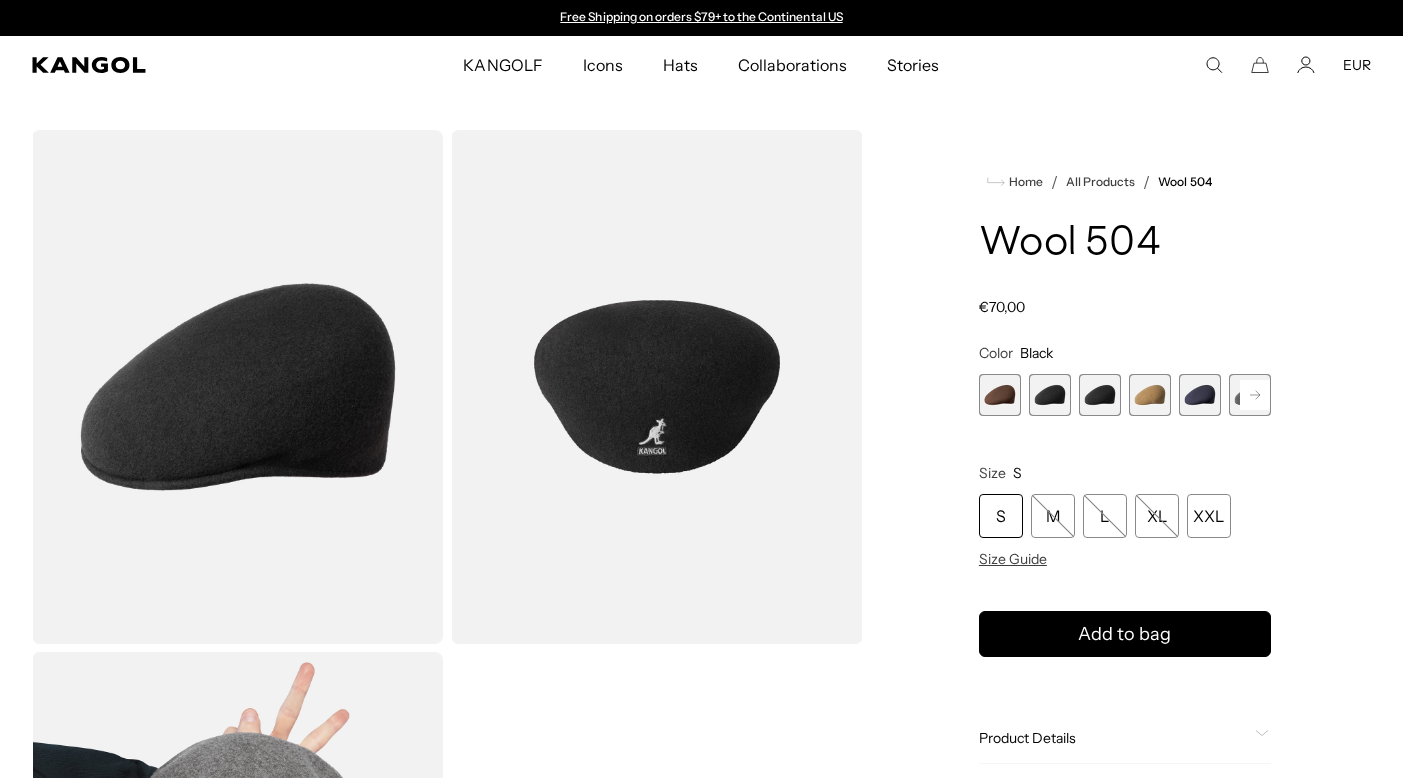 click at bounding box center (1150, 395) 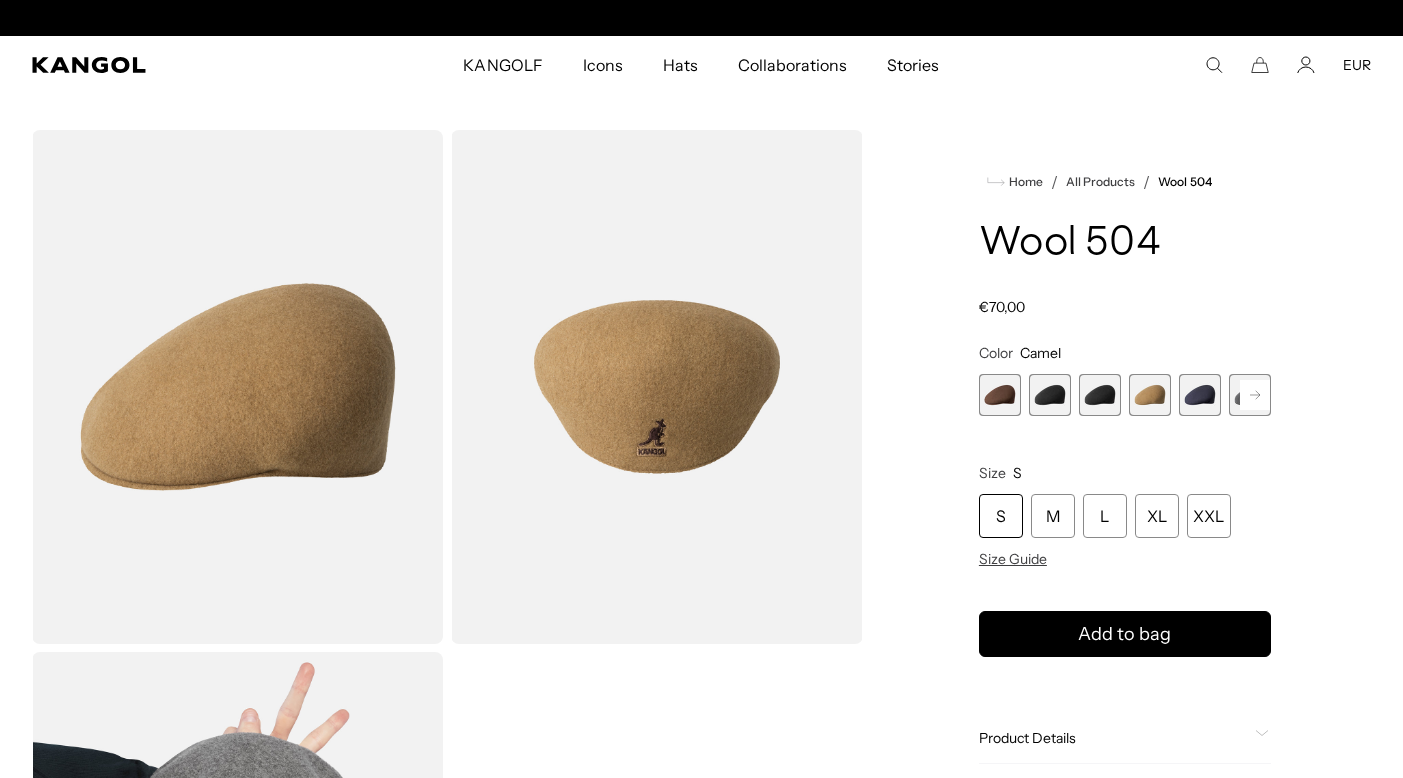 scroll, scrollTop: 0, scrollLeft: 0, axis: both 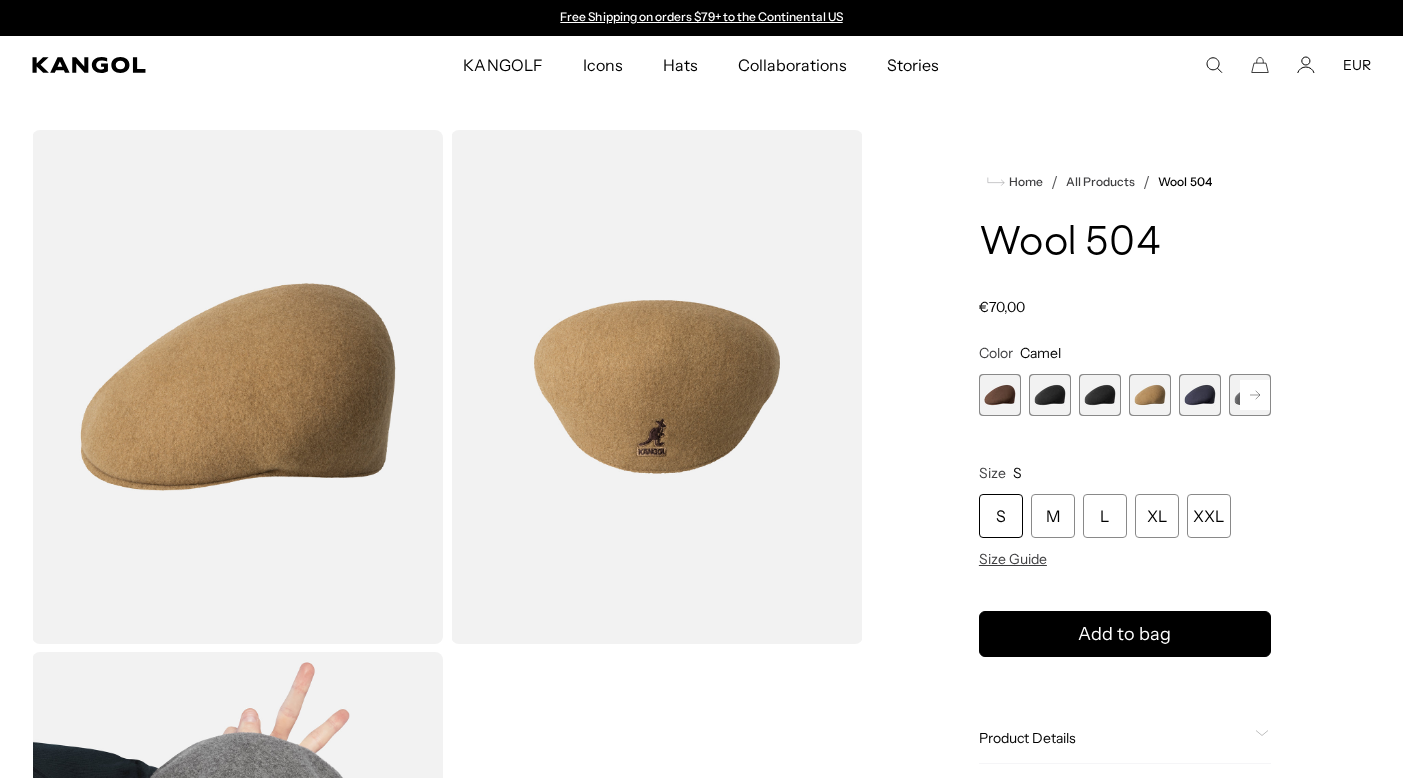click 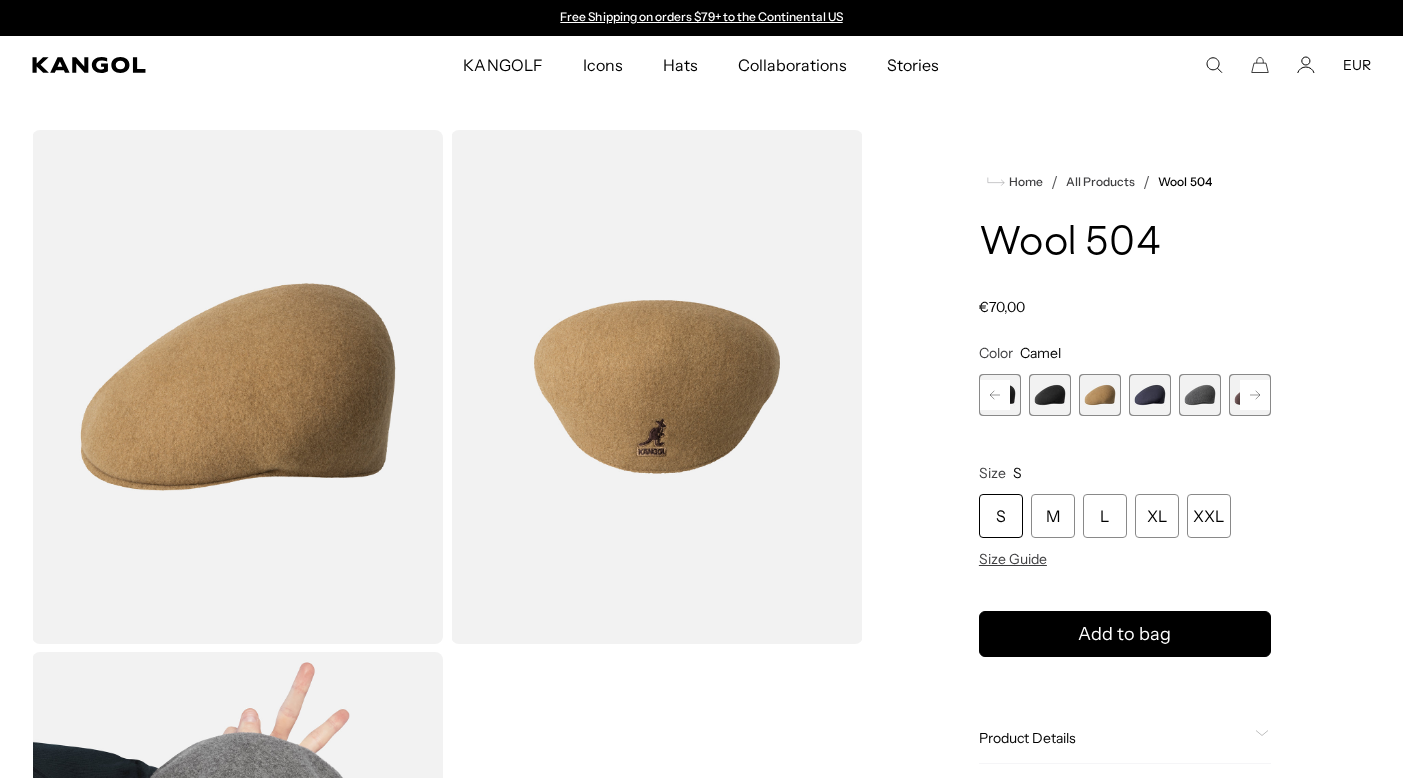 click 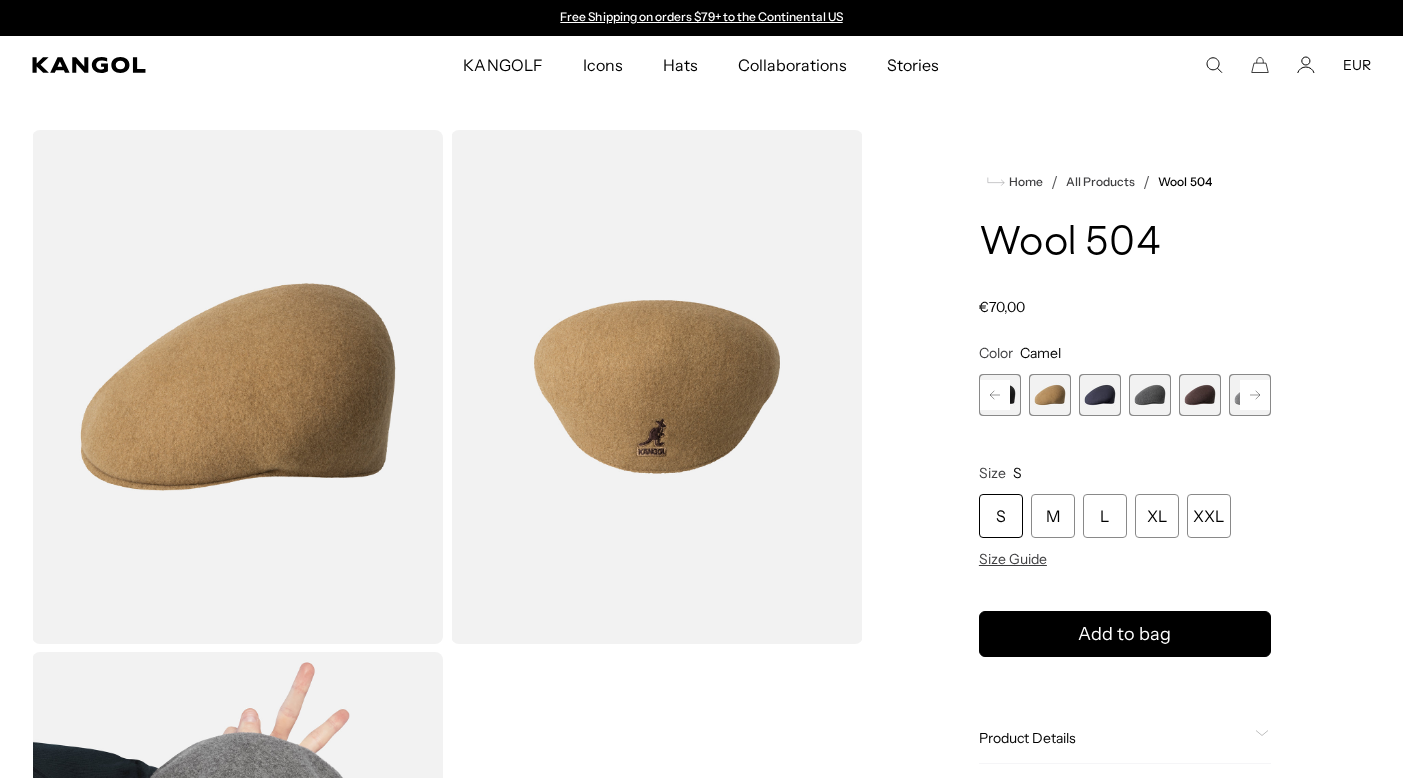 click 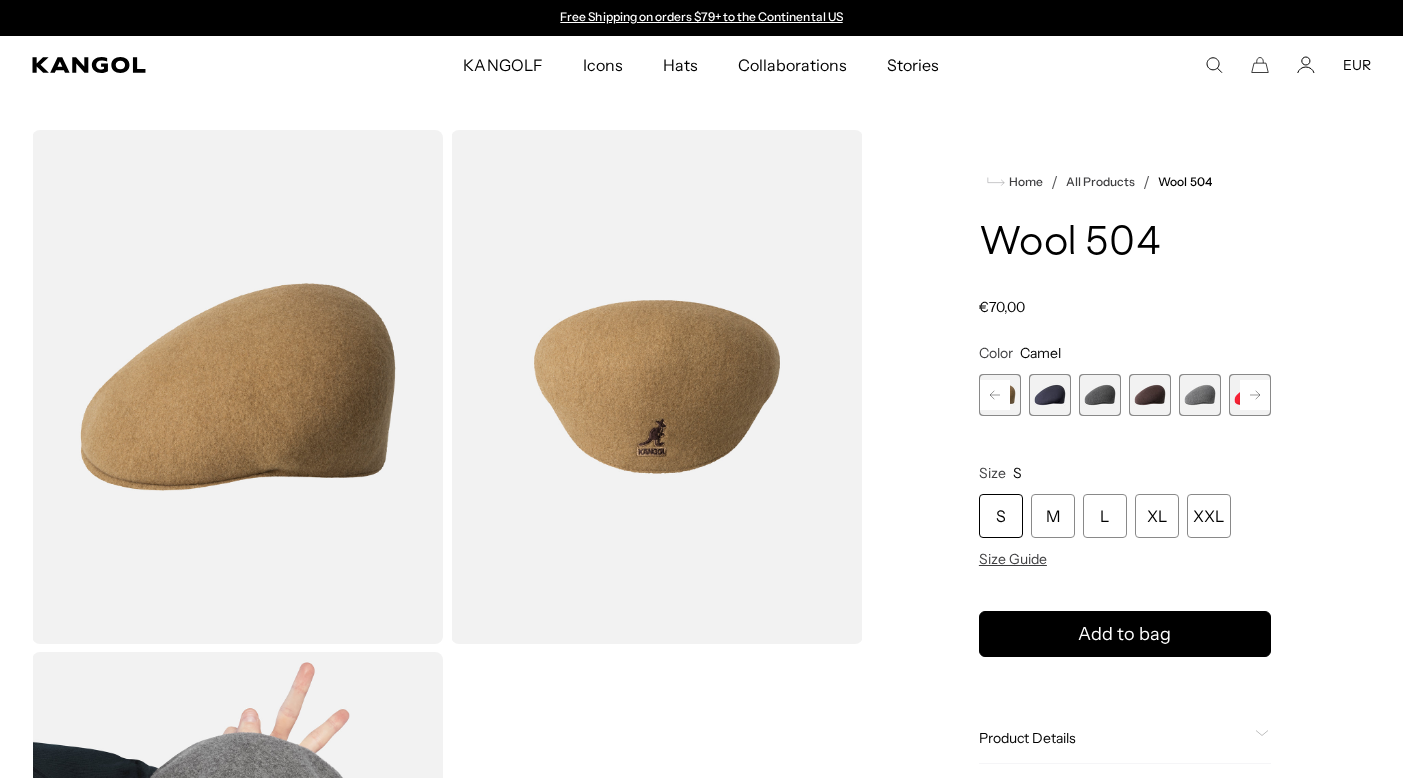 click 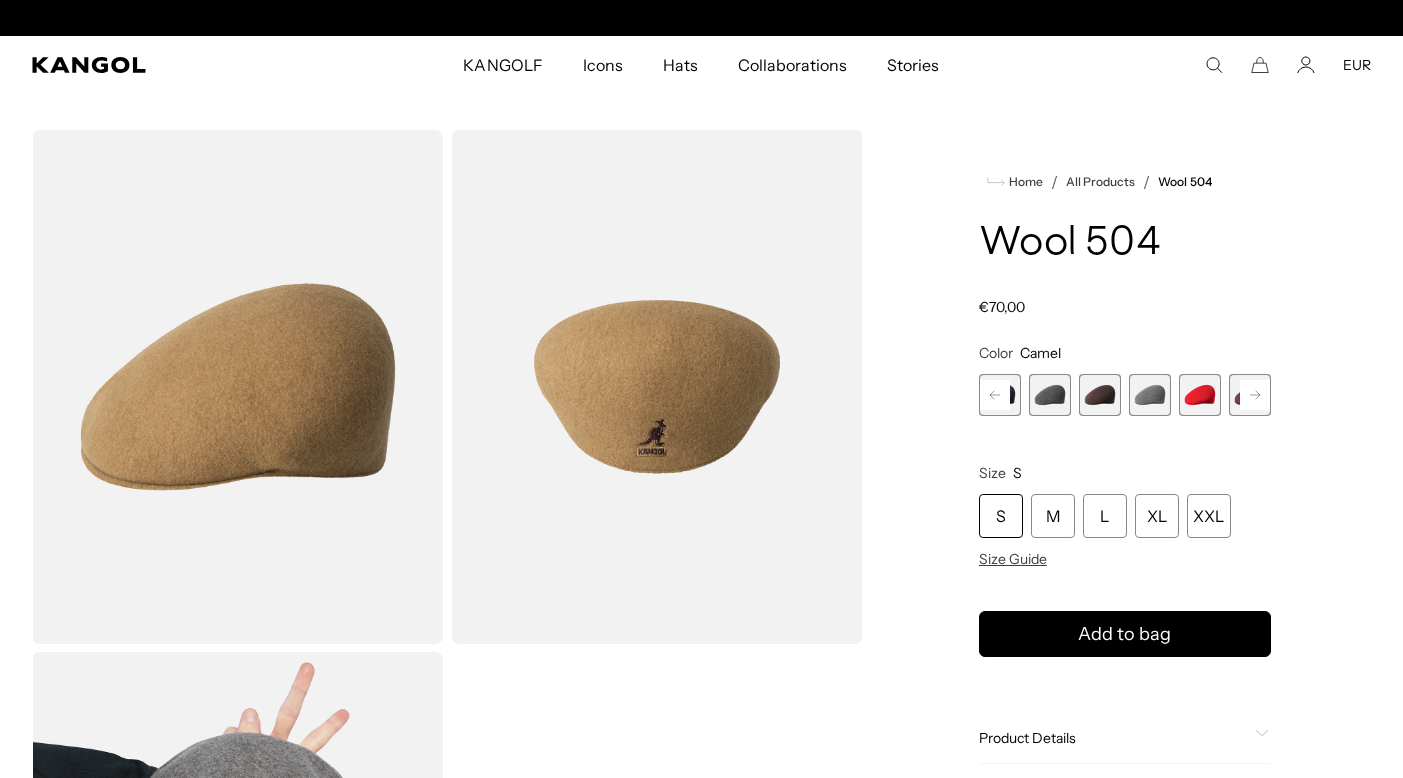 scroll, scrollTop: 0, scrollLeft: 412, axis: horizontal 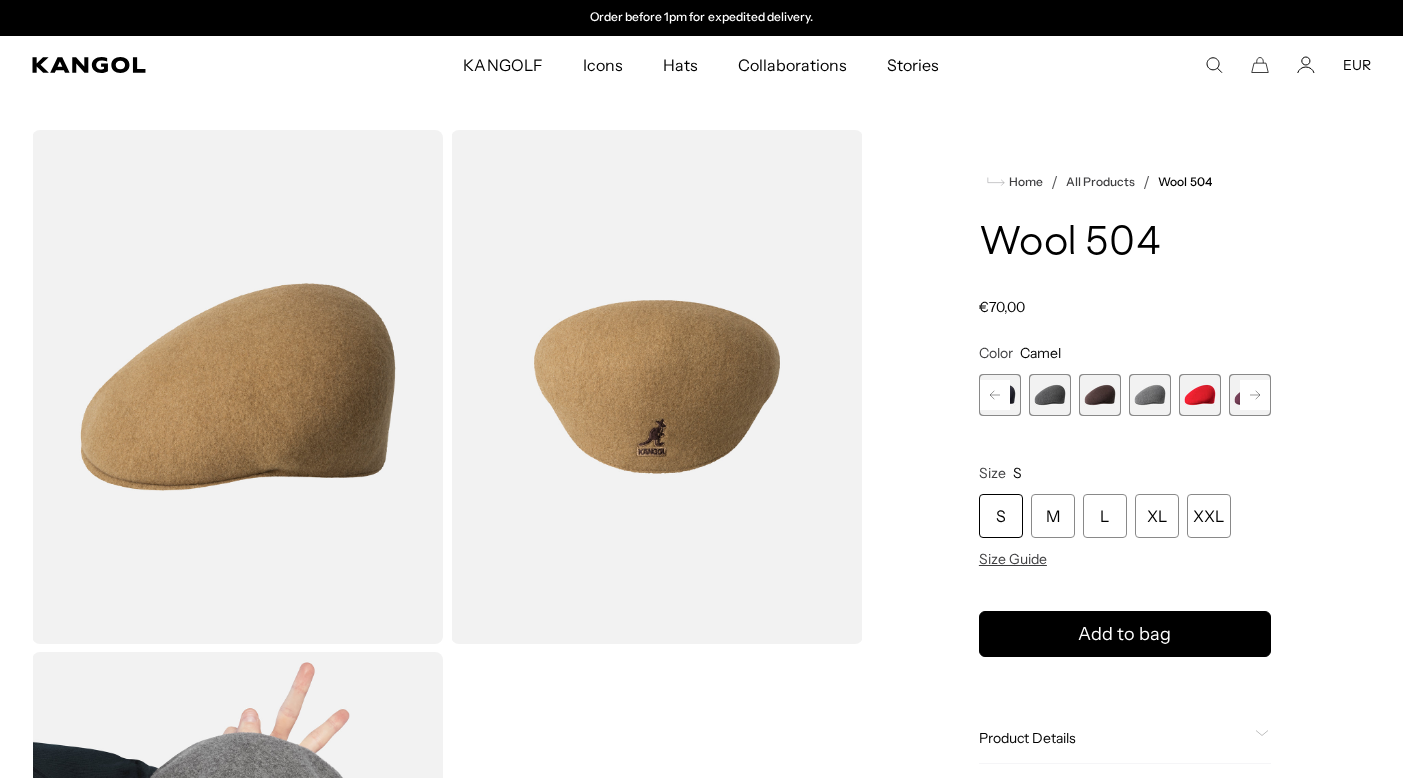 click on "Color
Camel
Previous
Next
Tobacco
Variant sold out or unavailable
Black
Variant sold out or unavailable
Black/Gold
Variant sold out or unavailable
Camel
Variant sold out or unavailable
Dark Blue
Variant sold out or unavailable
Dark Flannel
Variant sold out or unavailable" at bounding box center (1125, 456) 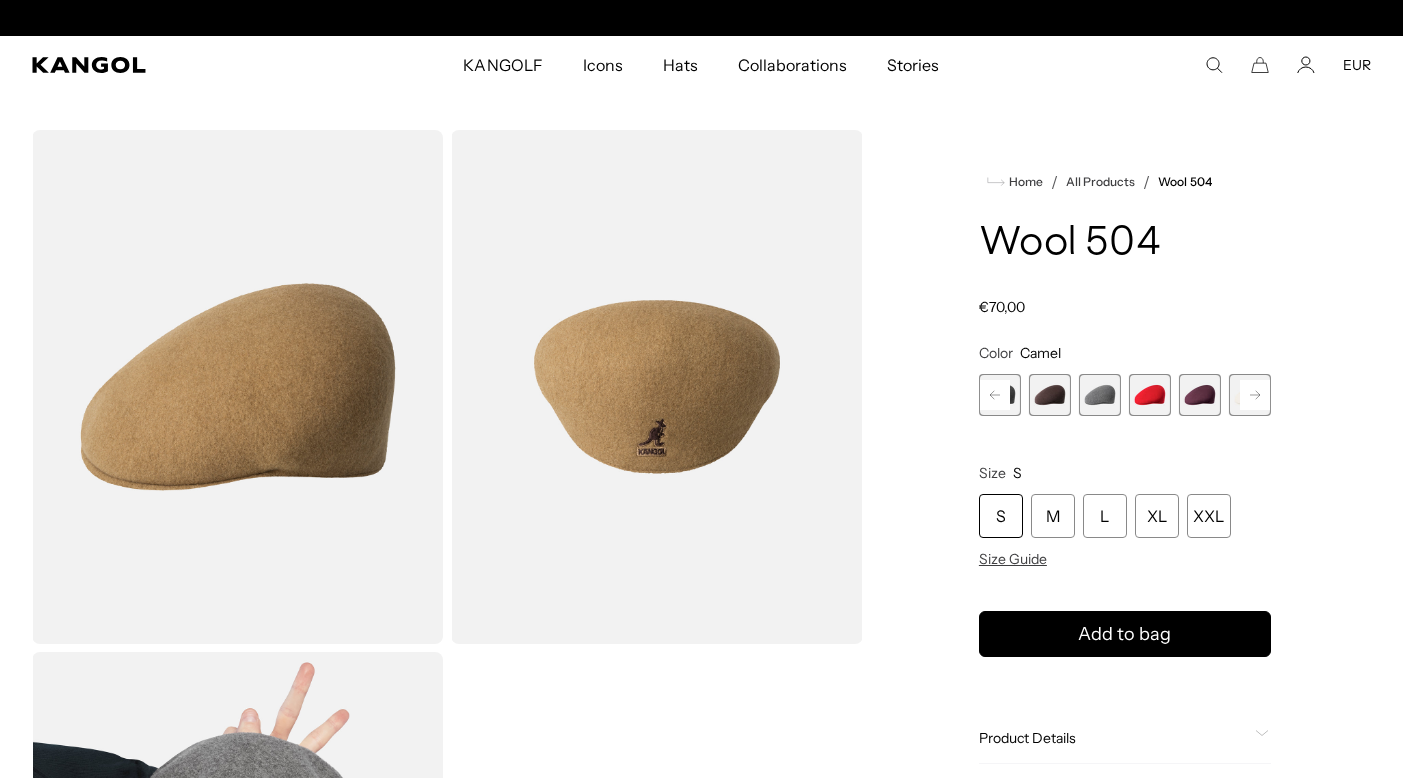 scroll, scrollTop: 0, scrollLeft: 0, axis: both 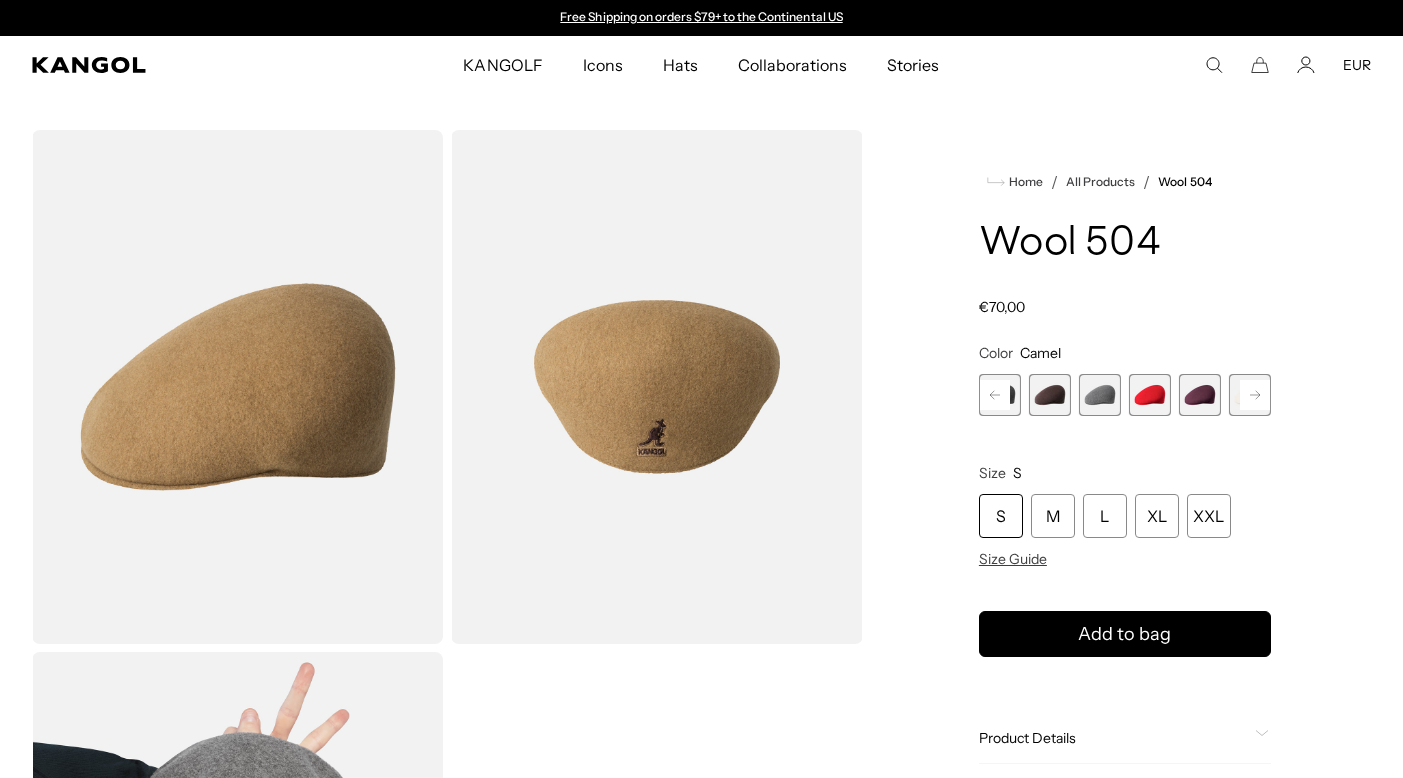 click 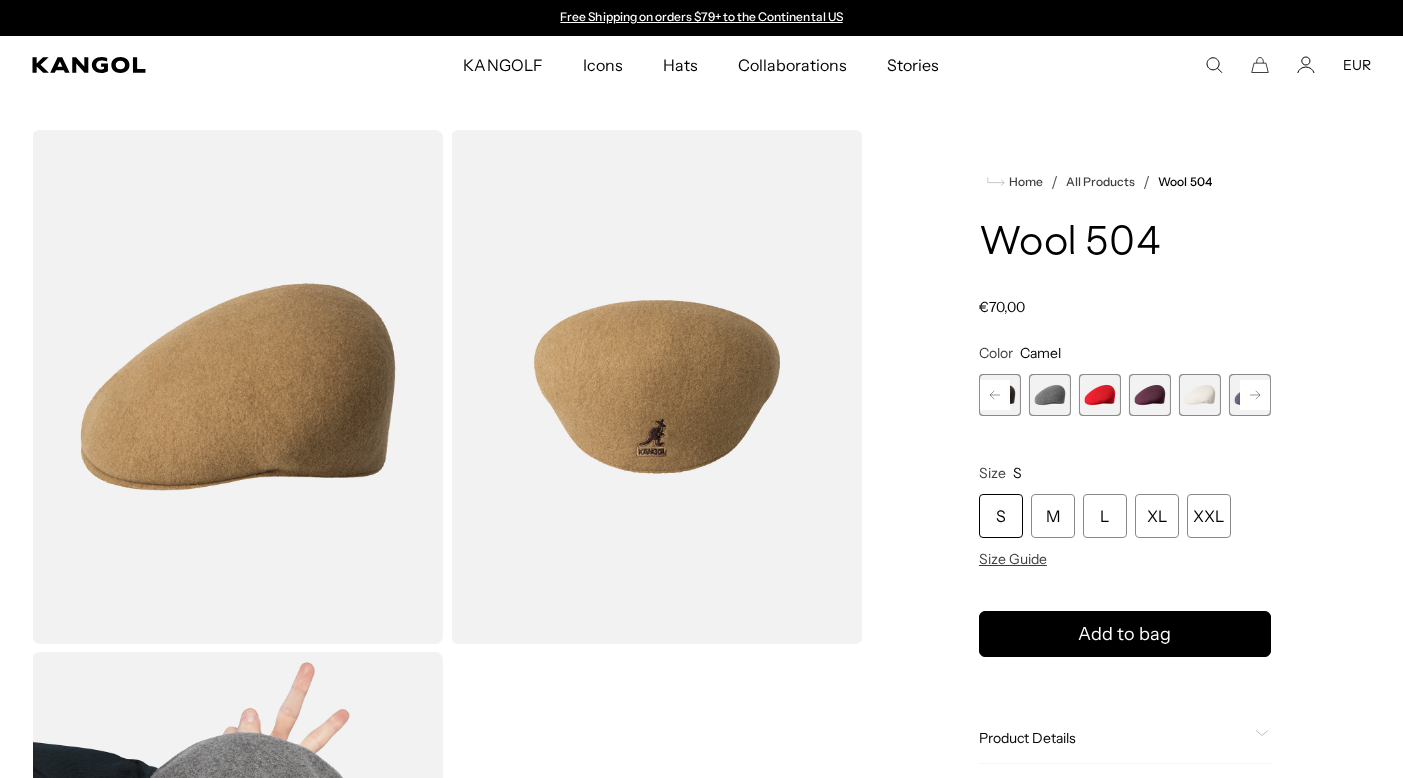 click 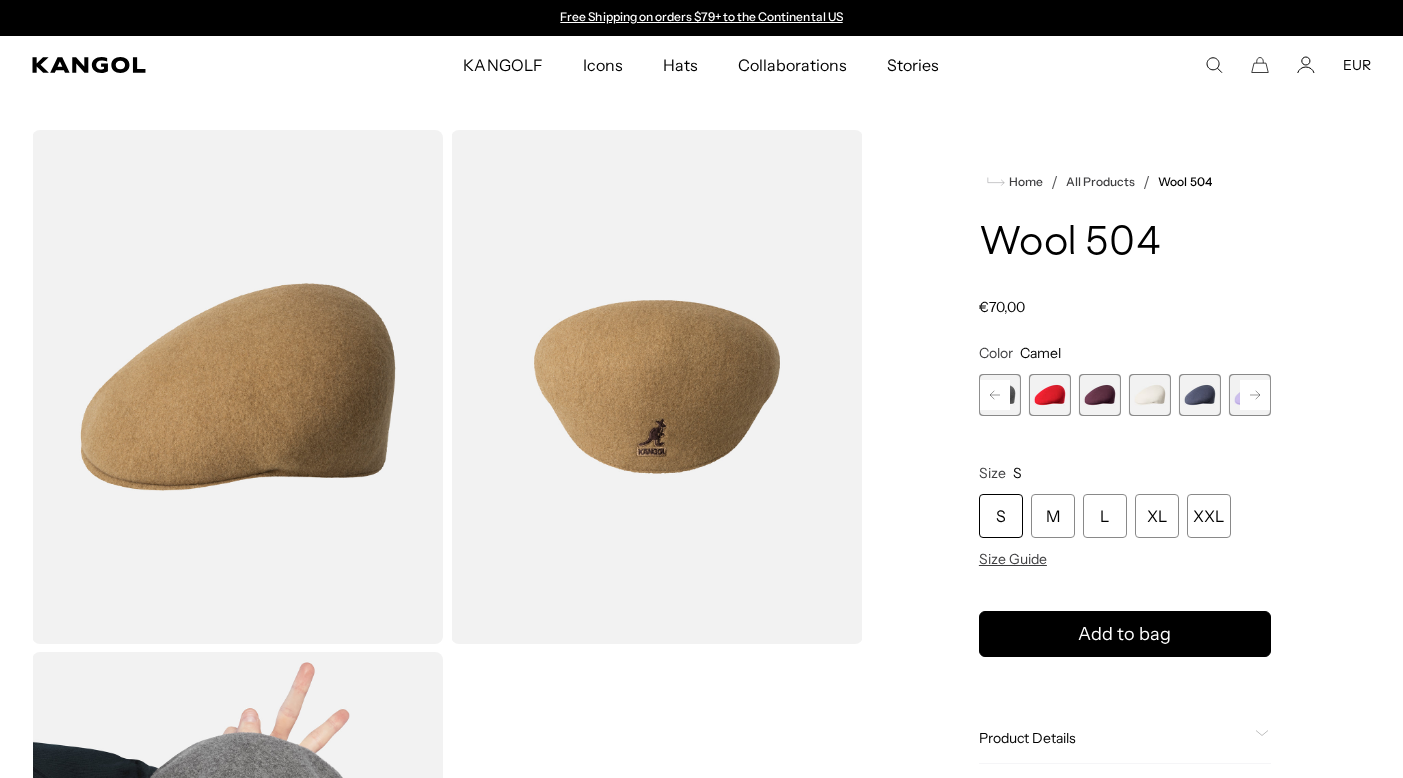 click 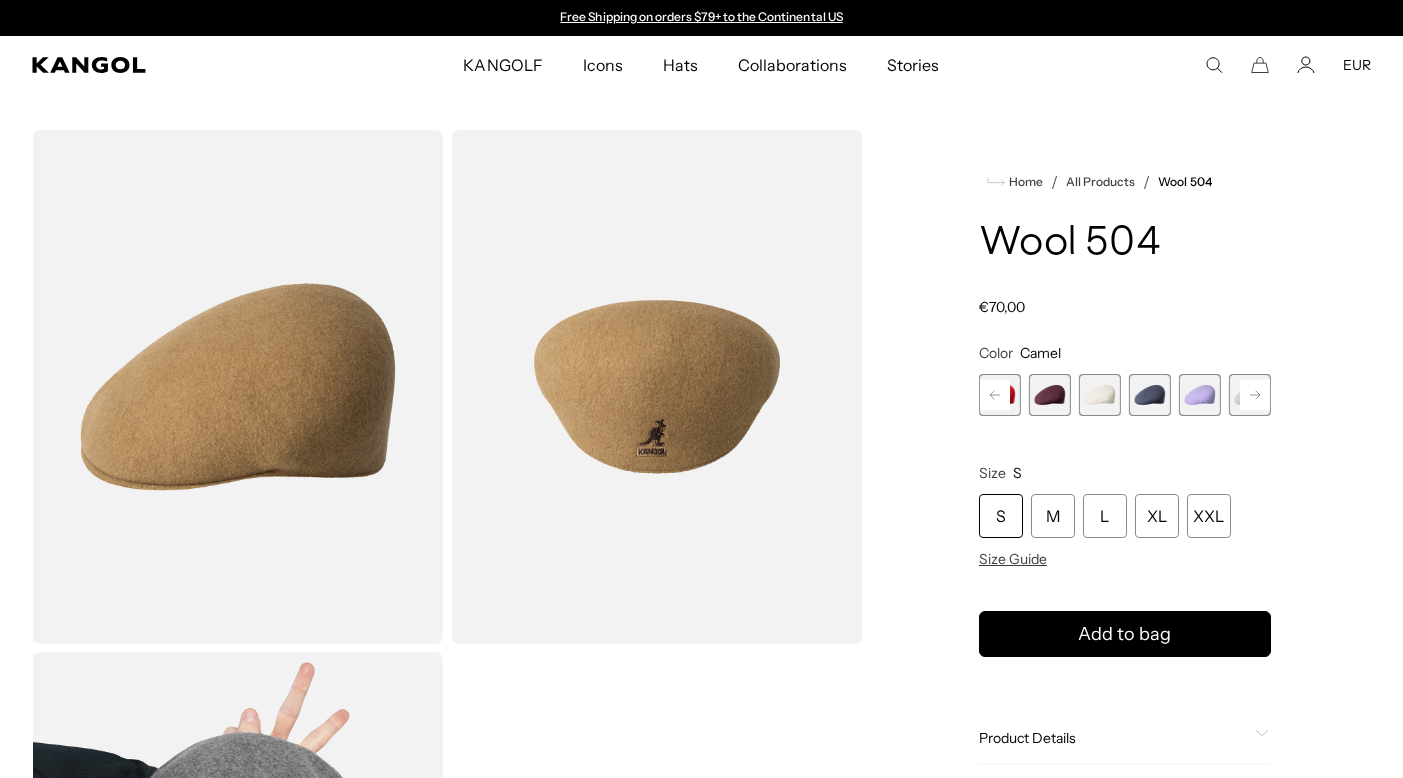 click on "Color
Camel
Previous
Next
Tobacco
Variant sold out or unavailable
Black
Variant sold out or unavailable
Black/Gold
Variant sold out or unavailable
Camel
Variant sold out or unavailable
Dark Blue
Variant sold out or unavailable
Dark Flannel
Variant sold out or unavailable" at bounding box center (1125, 456) 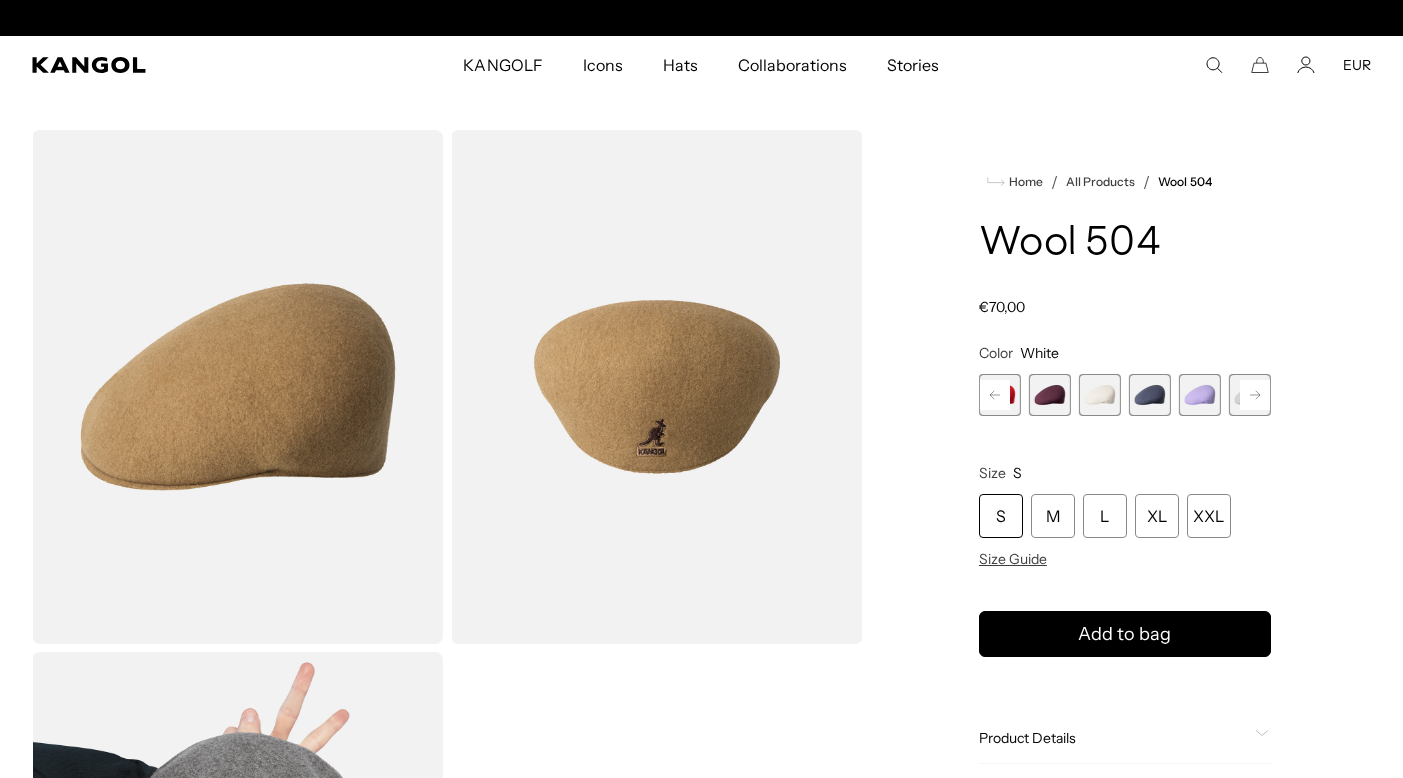 scroll, scrollTop: 0, scrollLeft: 412, axis: horizontal 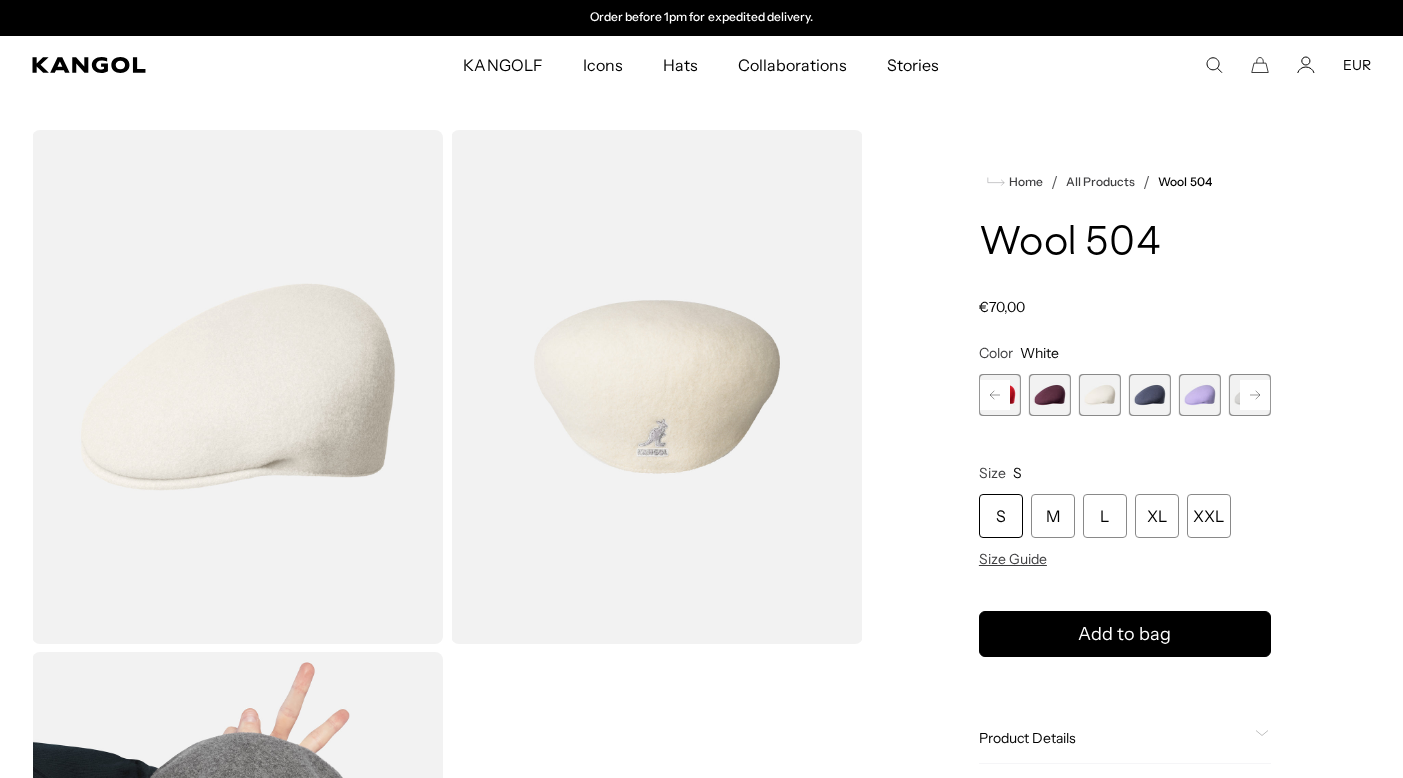 click at bounding box center [1150, 395] 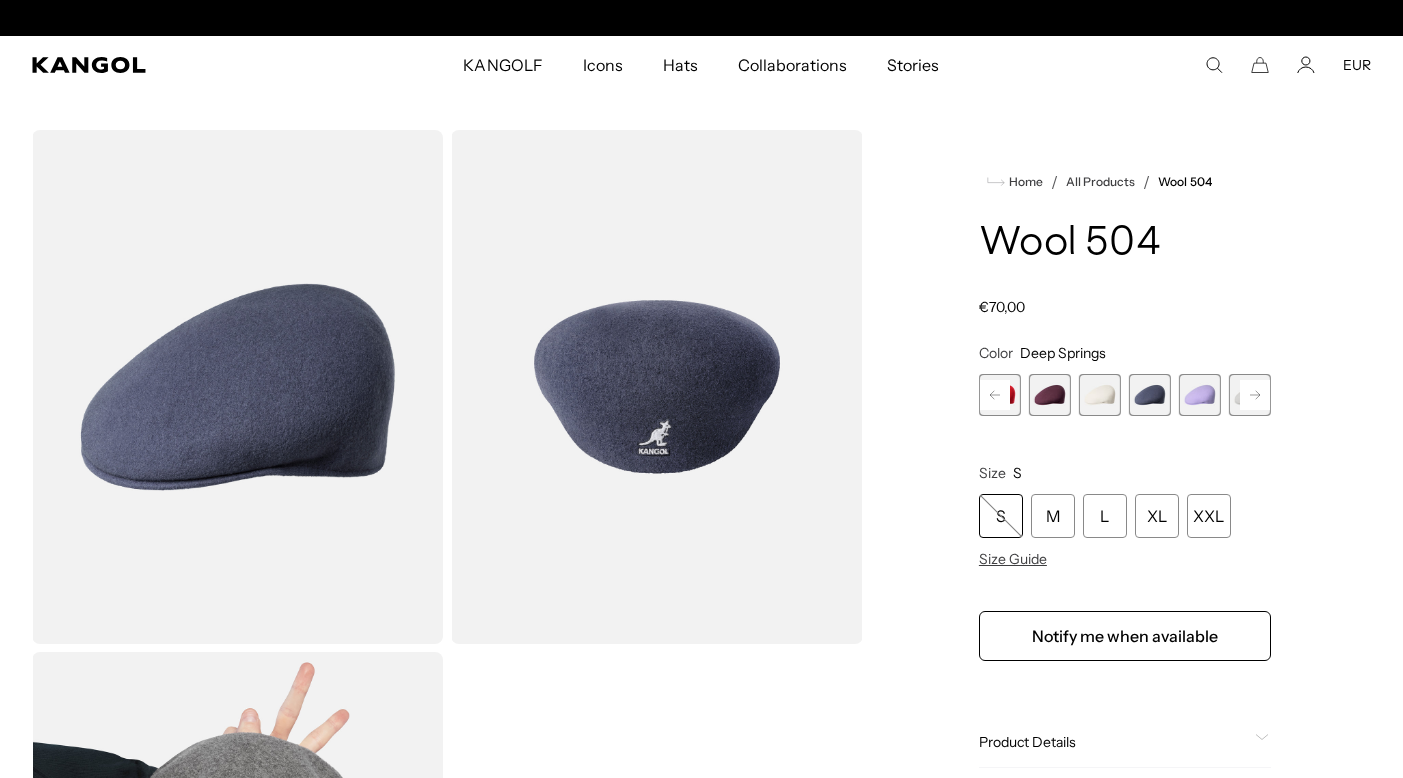 scroll, scrollTop: 0, scrollLeft: 412, axis: horizontal 